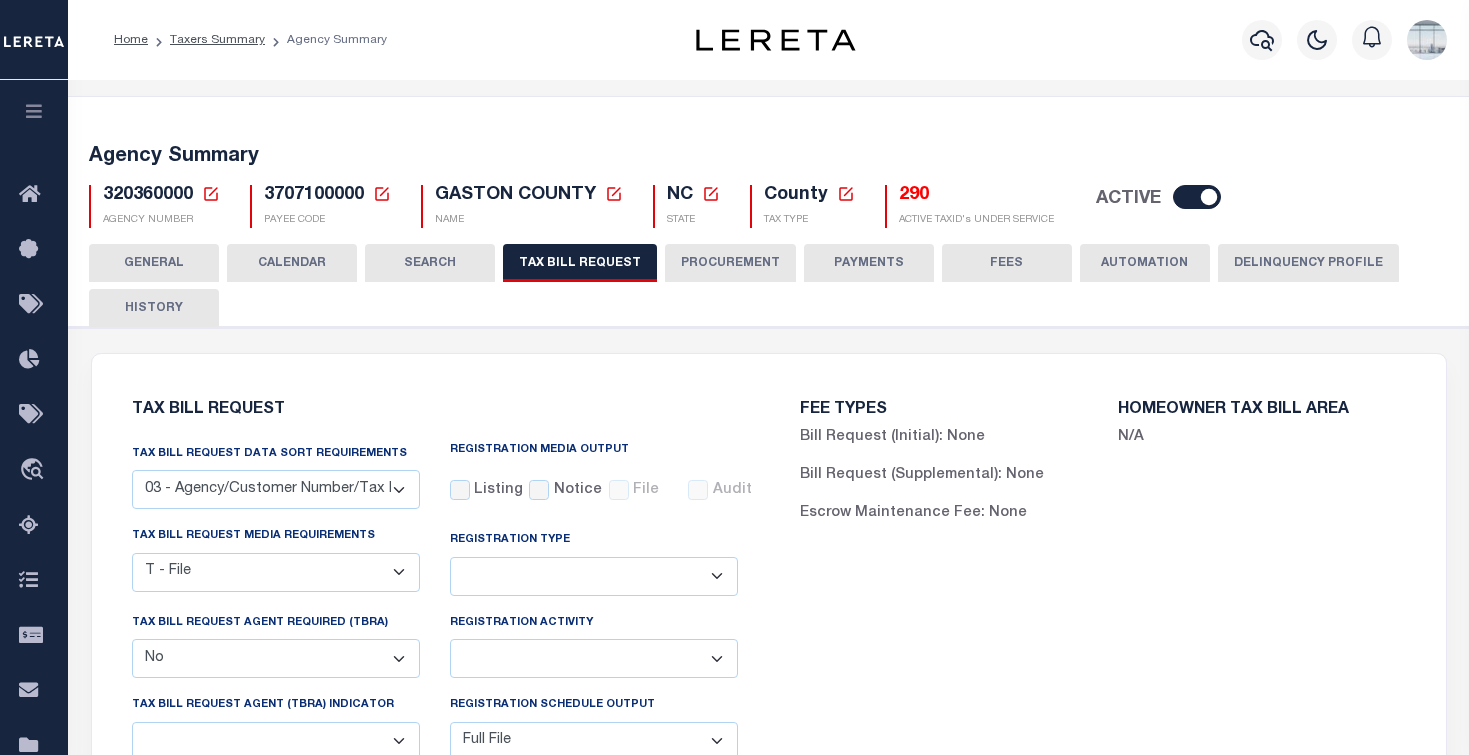 select on "27" 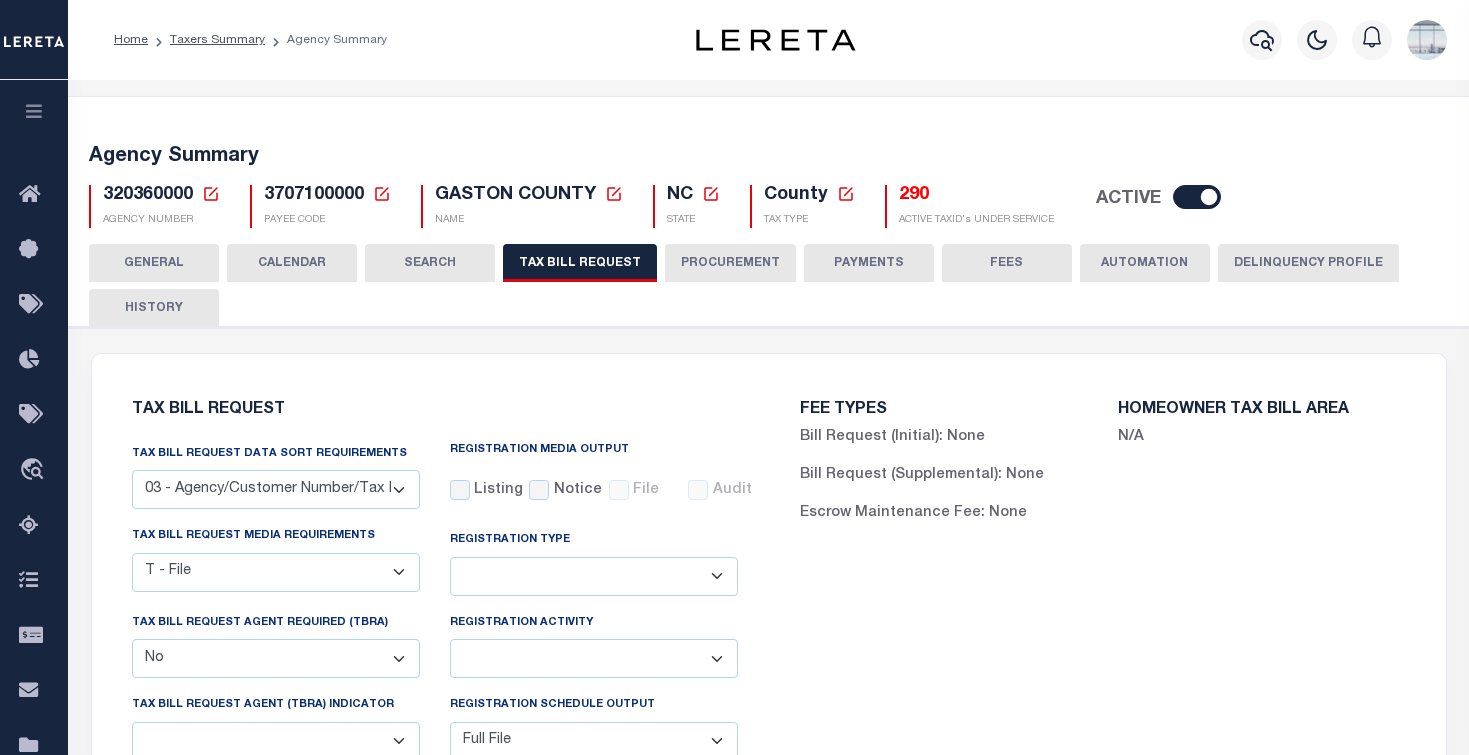 scroll, scrollTop: 100, scrollLeft: 0, axis: vertical 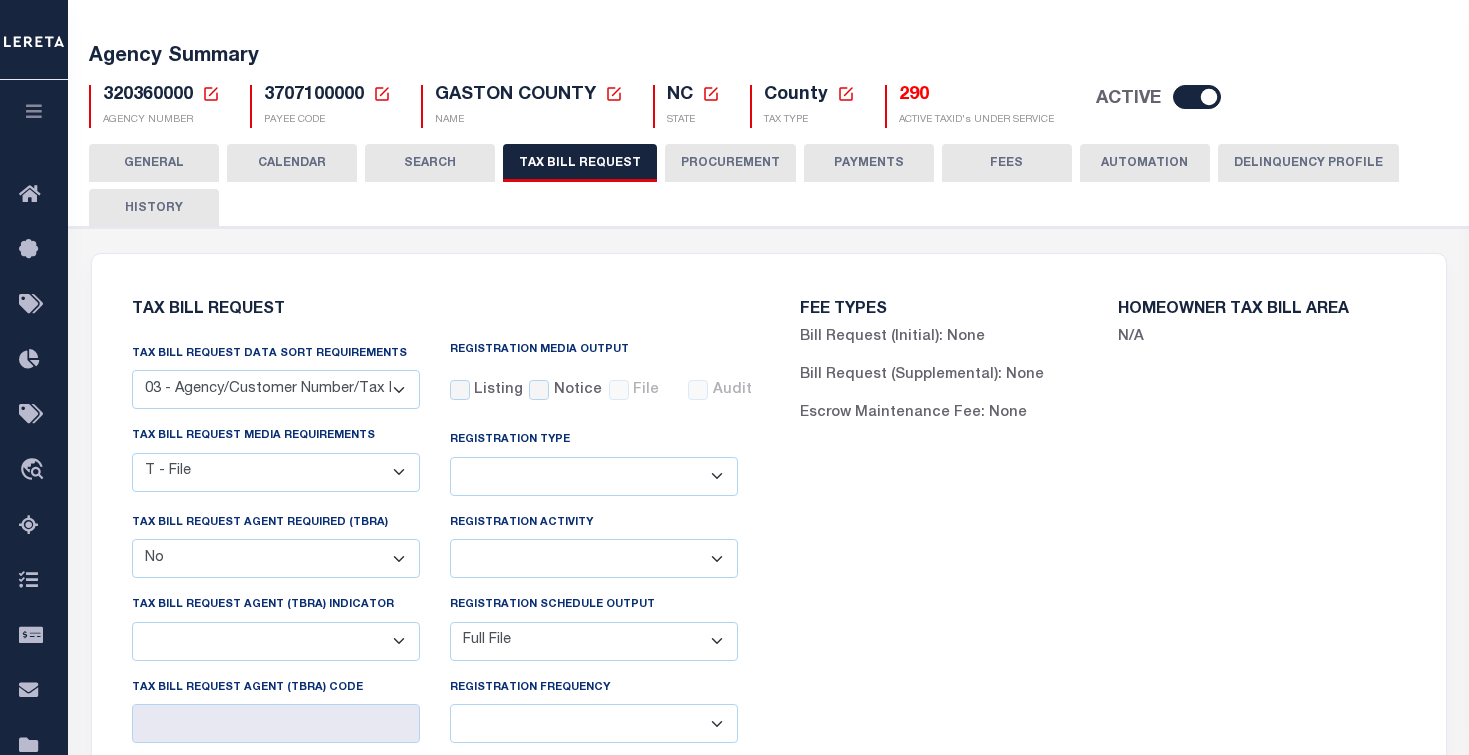 click 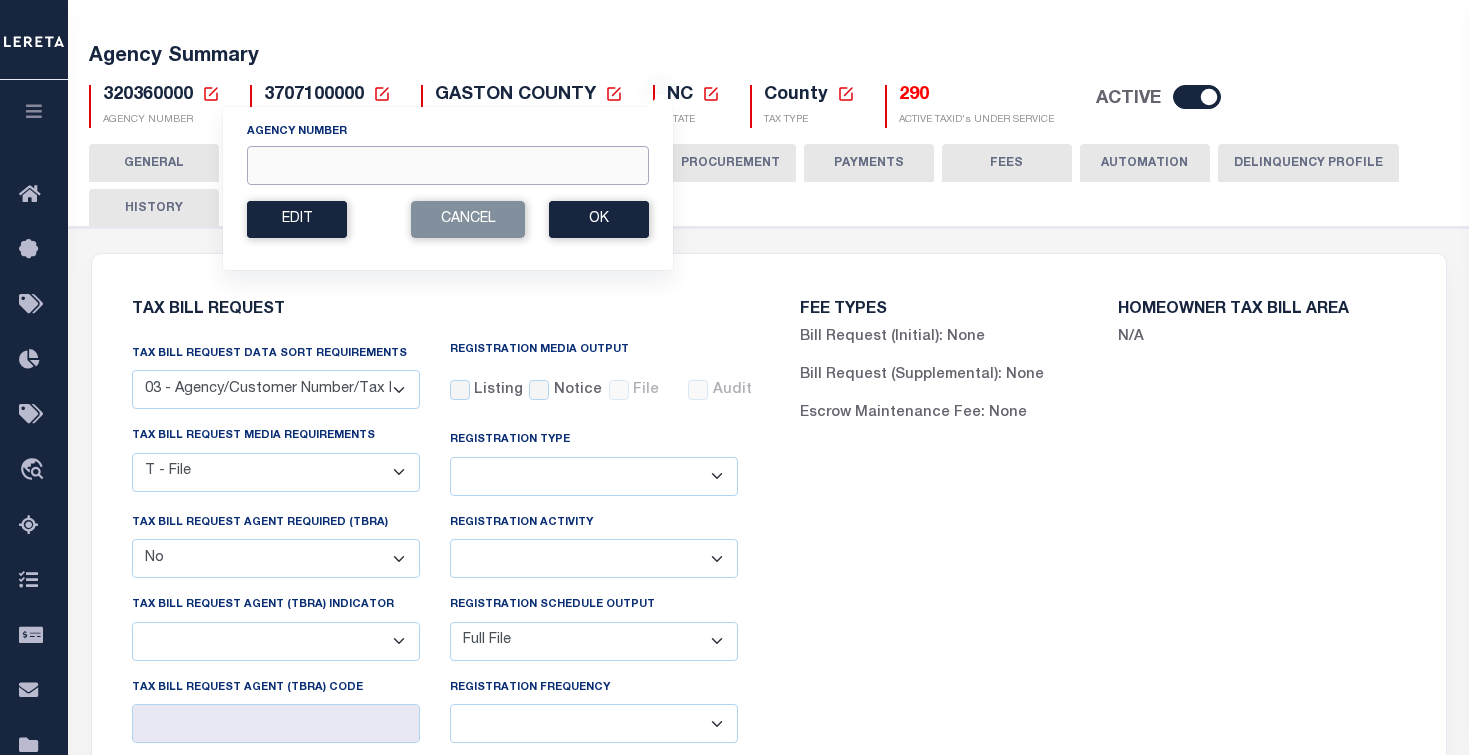 click on "Agency Number" 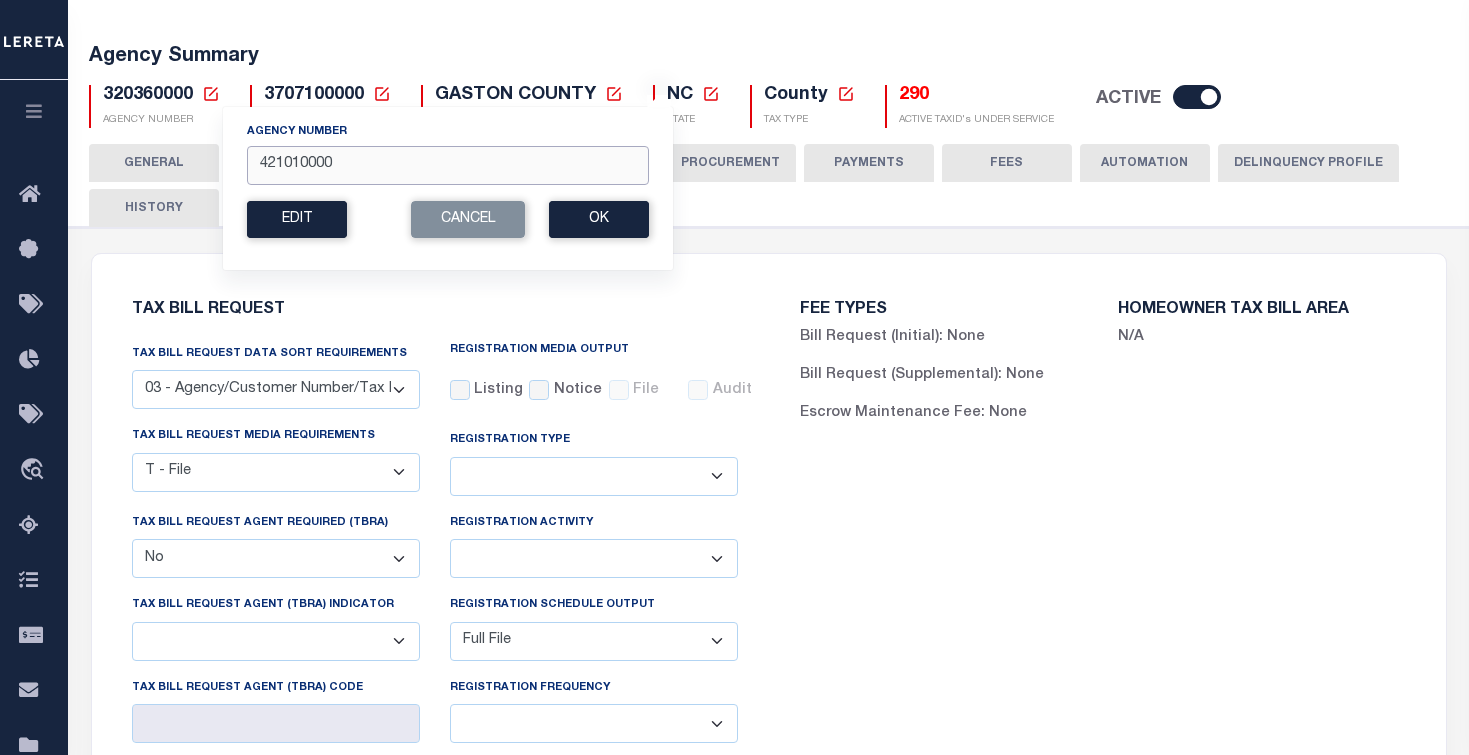 type on "421010000" 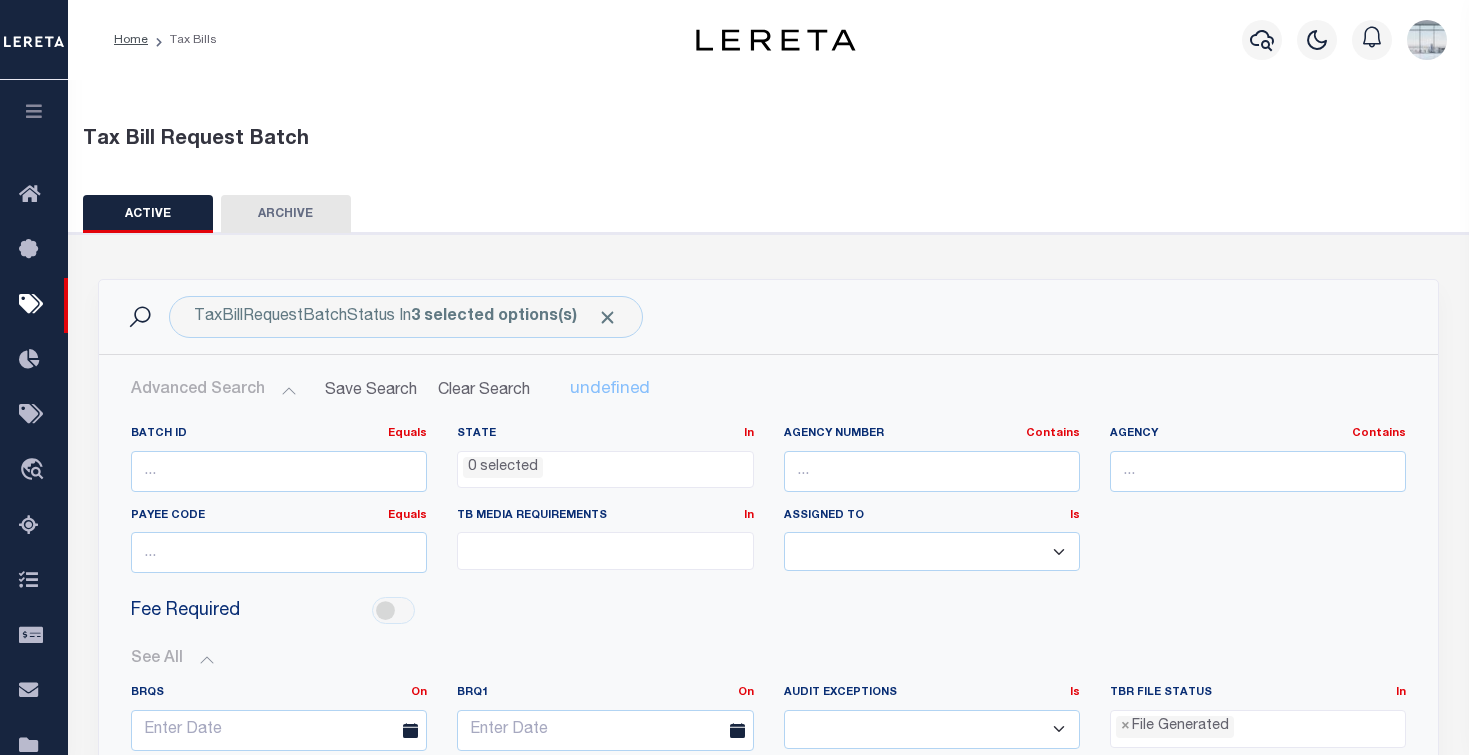 select 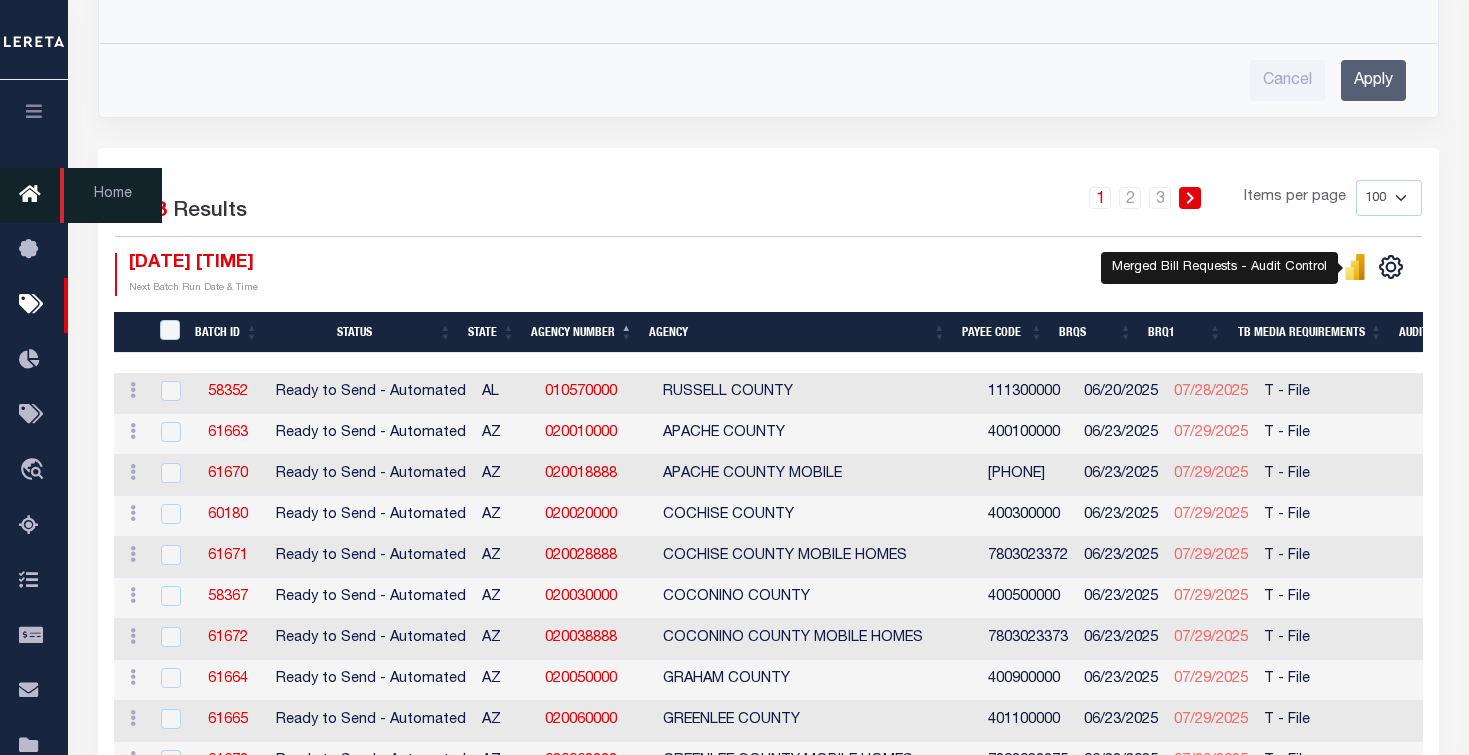 click at bounding box center (35, 195) 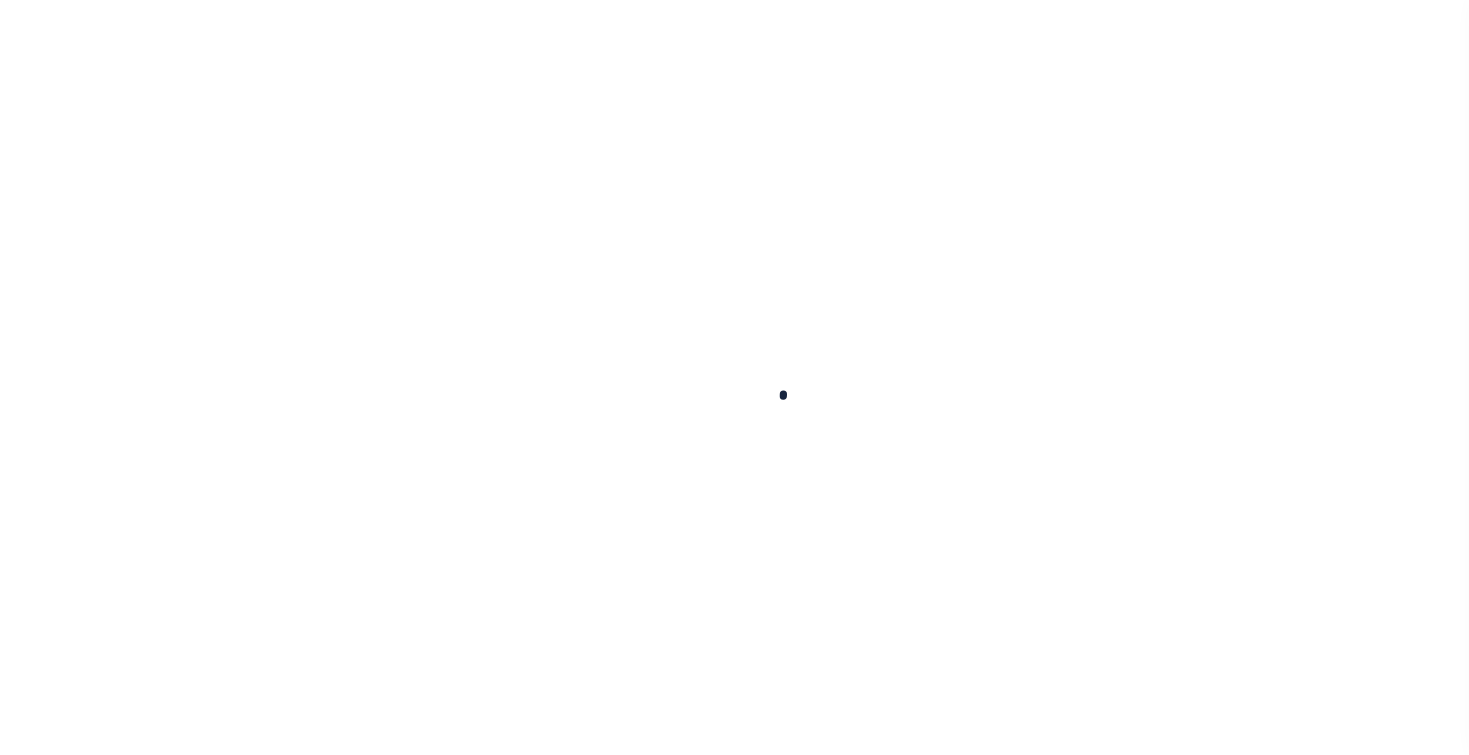 scroll, scrollTop: 0, scrollLeft: 0, axis: both 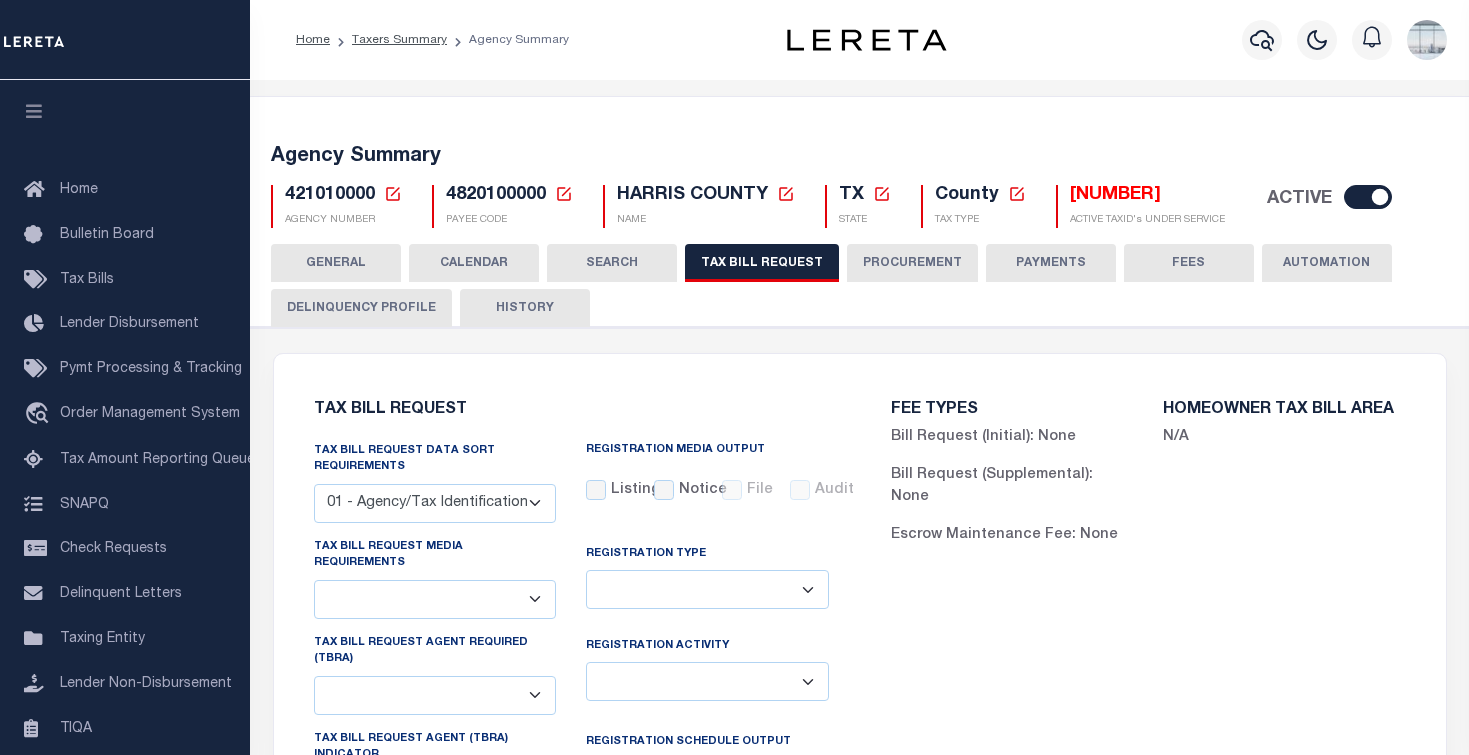 select on "28" 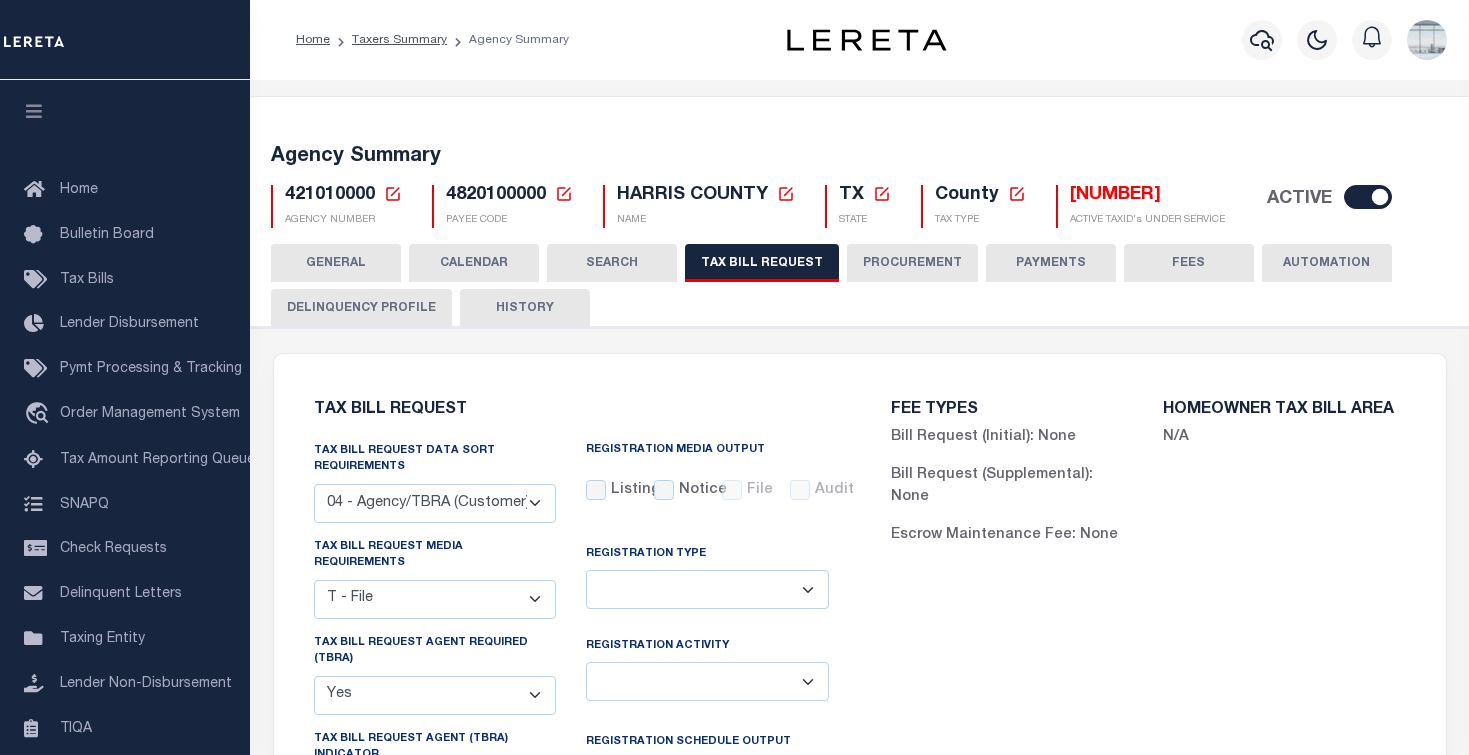 click 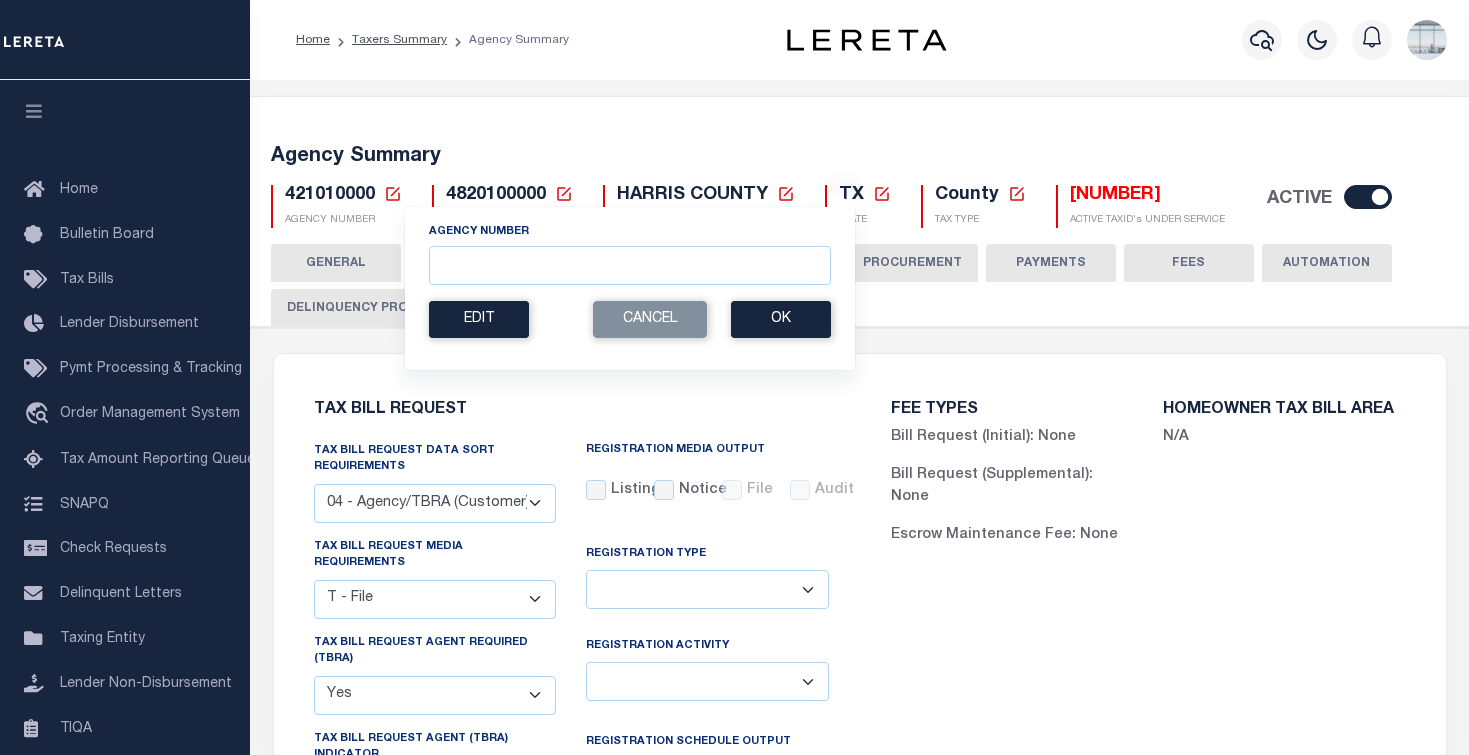 click 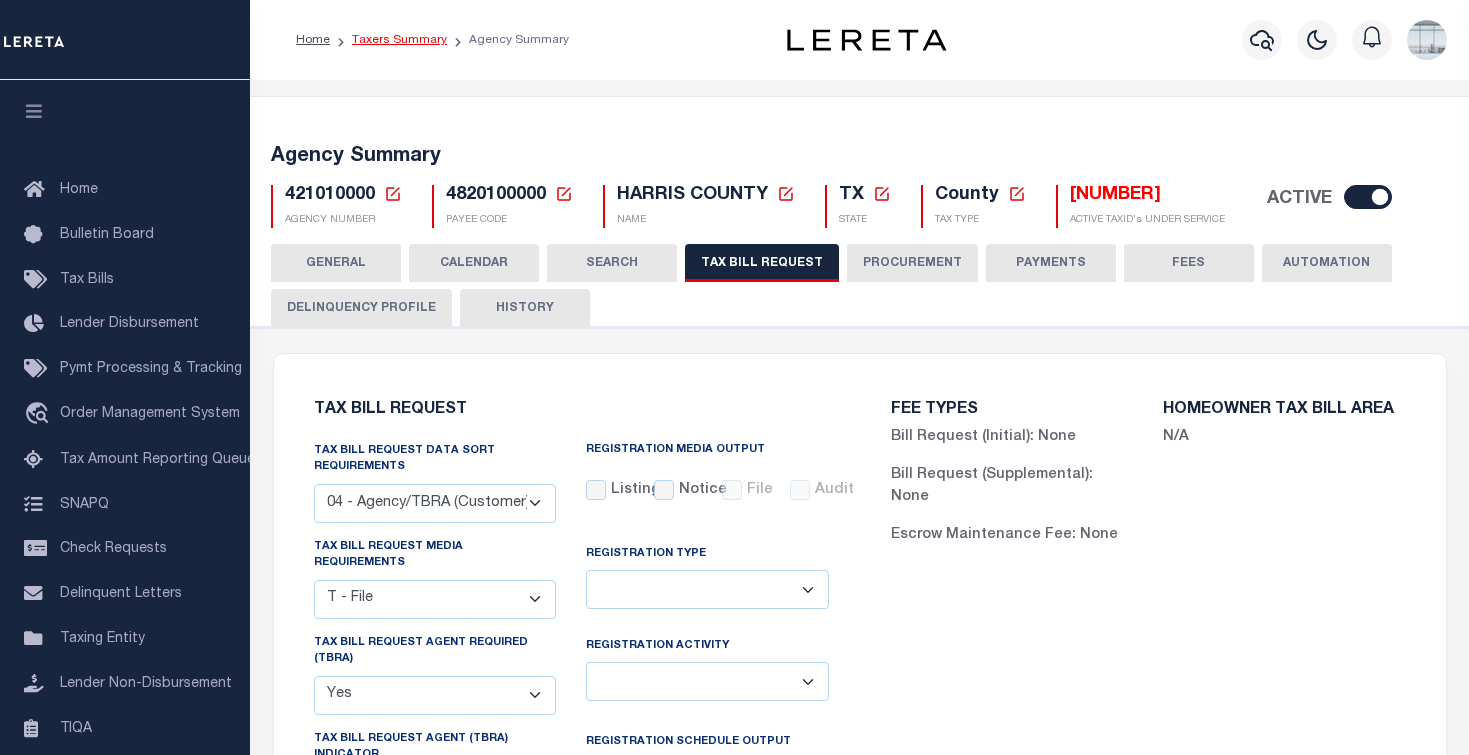 click on "Taxers Summary" at bounding box center [399, 40] 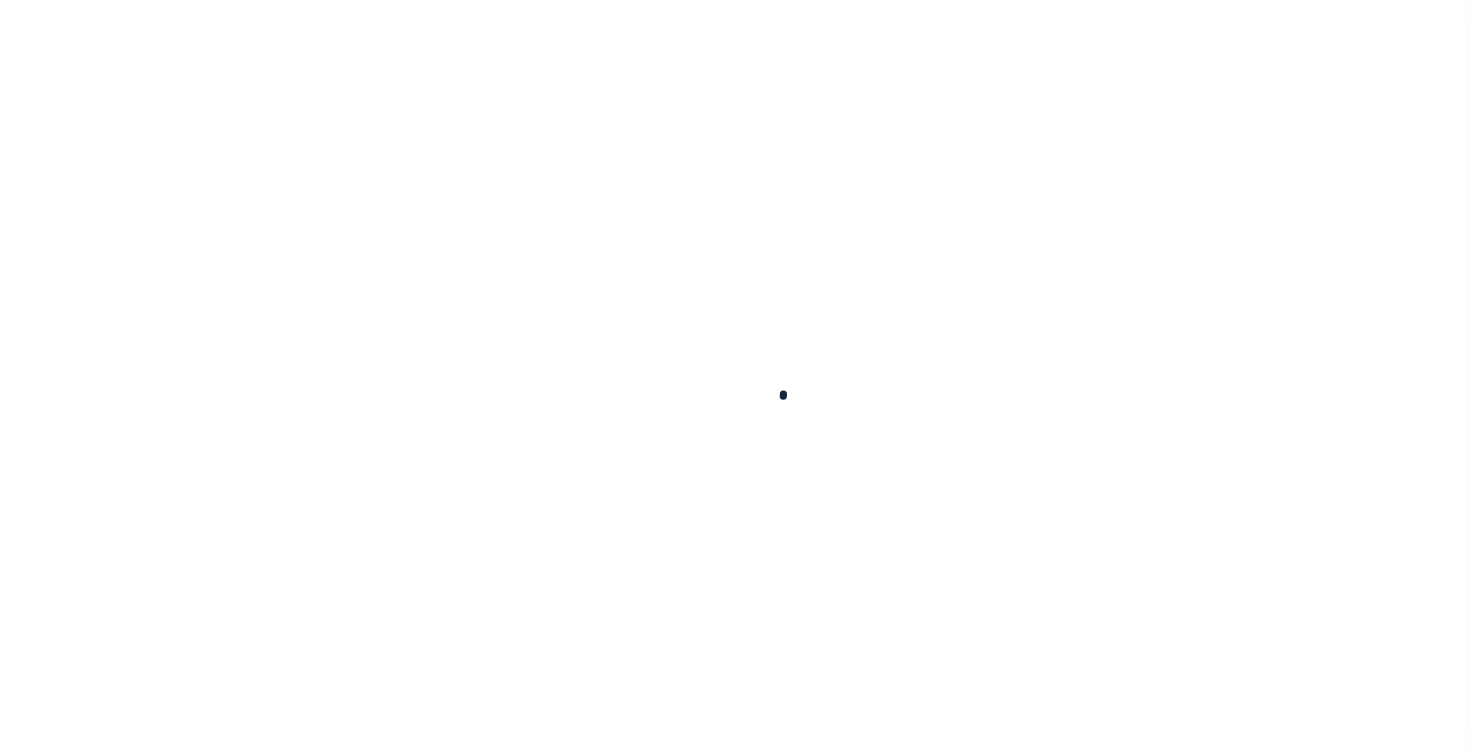 scroll, scrollTop: 0, scrollLeft: 0, axis: both 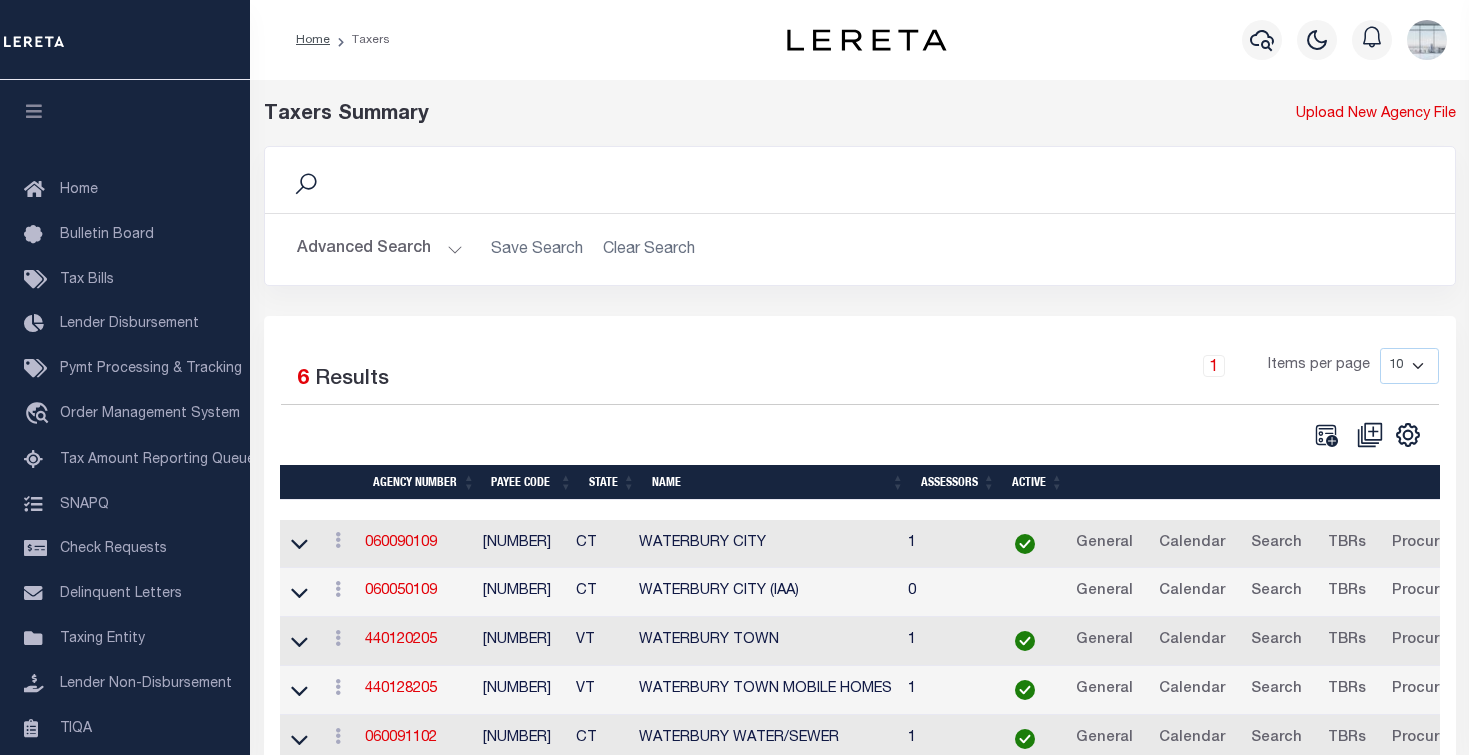 click on "Advanced Search" at bounding box center (380, 249) 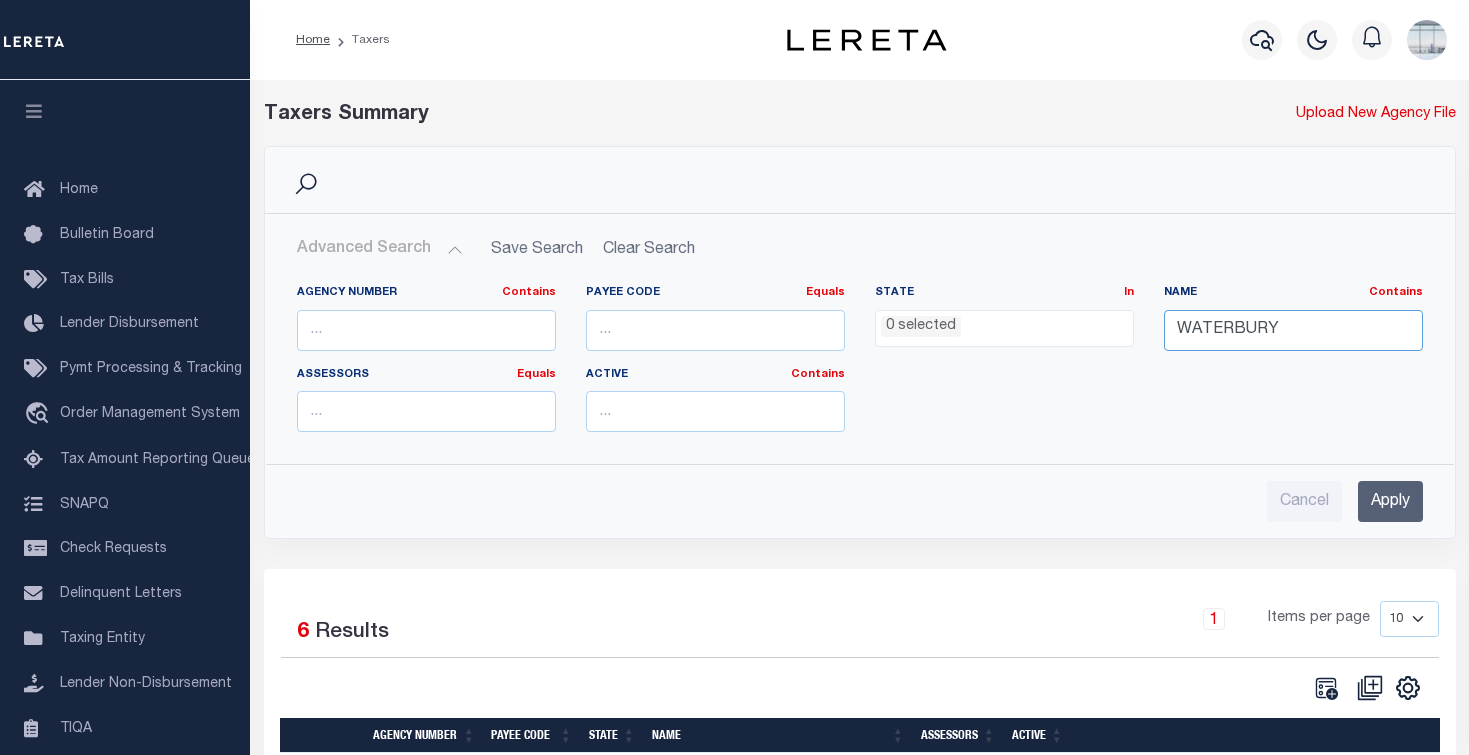 drag, startPoint x: 1290, startPoint y: 332, endPoint x: 1155, endPoint y: 325, distance: 135.18137 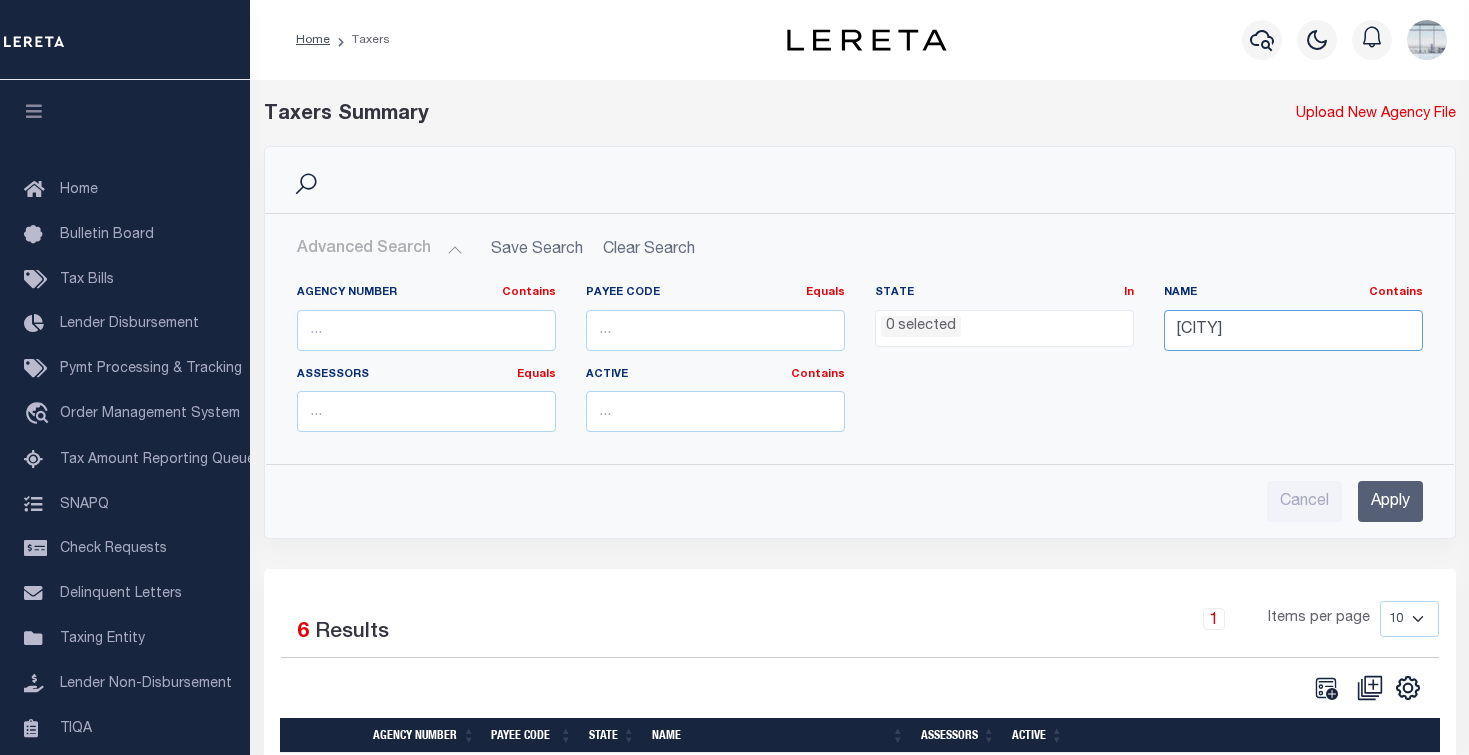 type on "[CITY]" 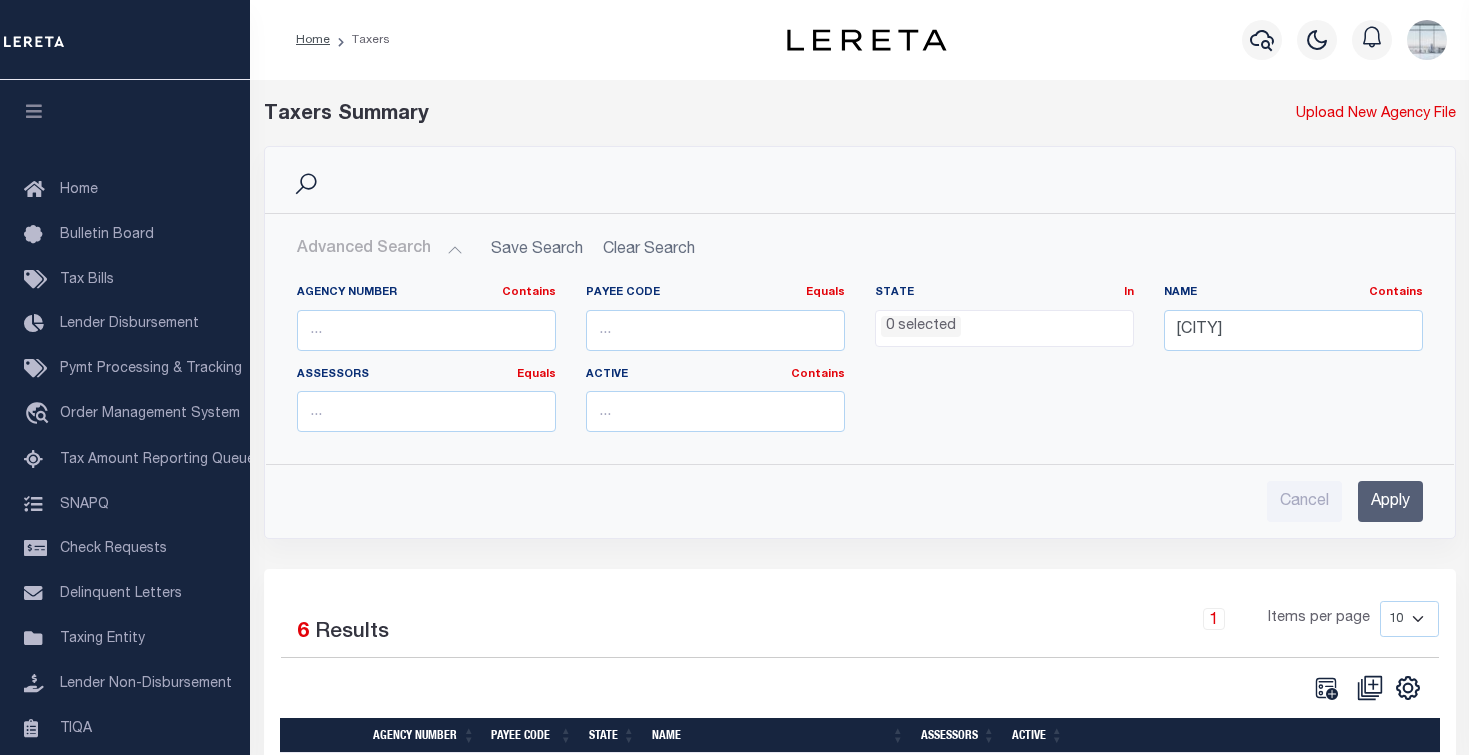 click on "Apply" at bounding box center [1390, 501] 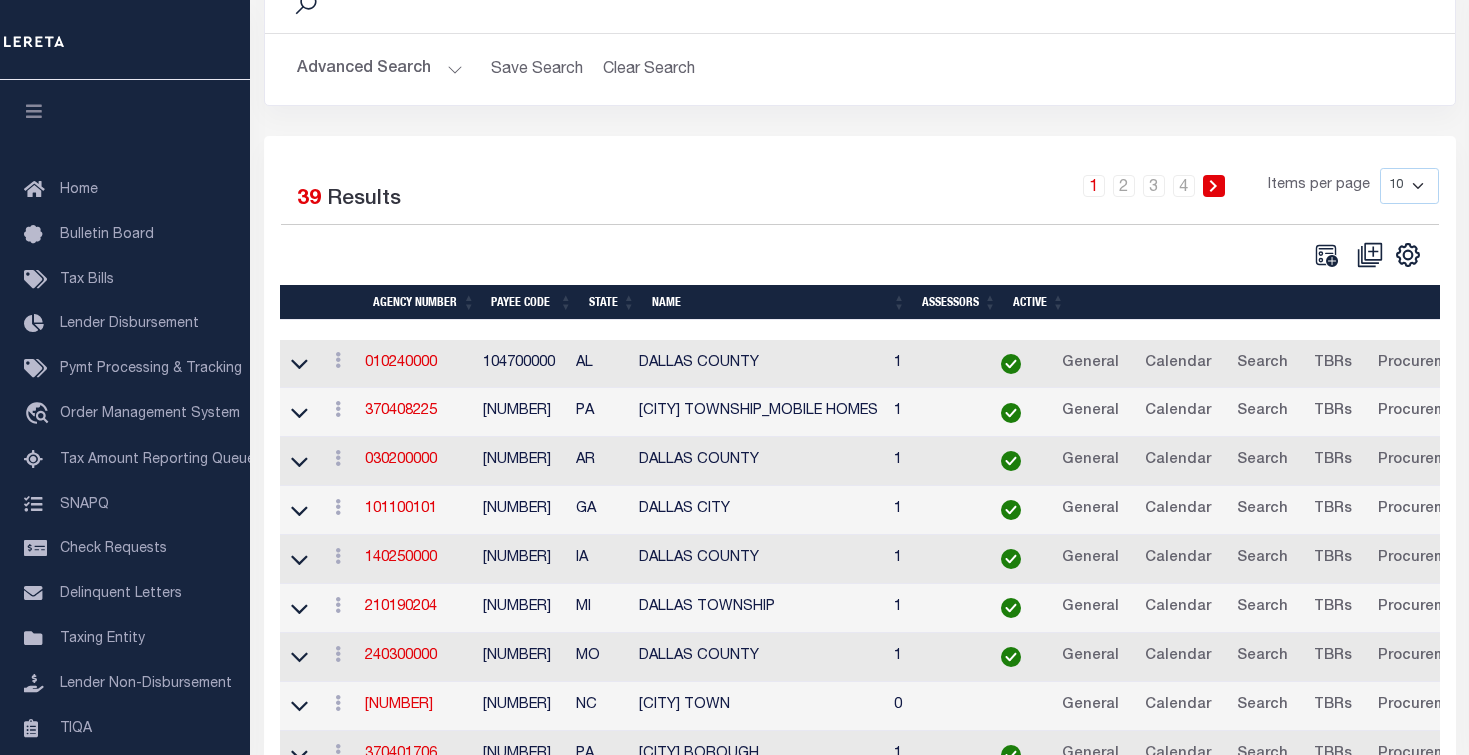 scroll, scrollTop: 145, scrollLeft: 0, axis: vertical 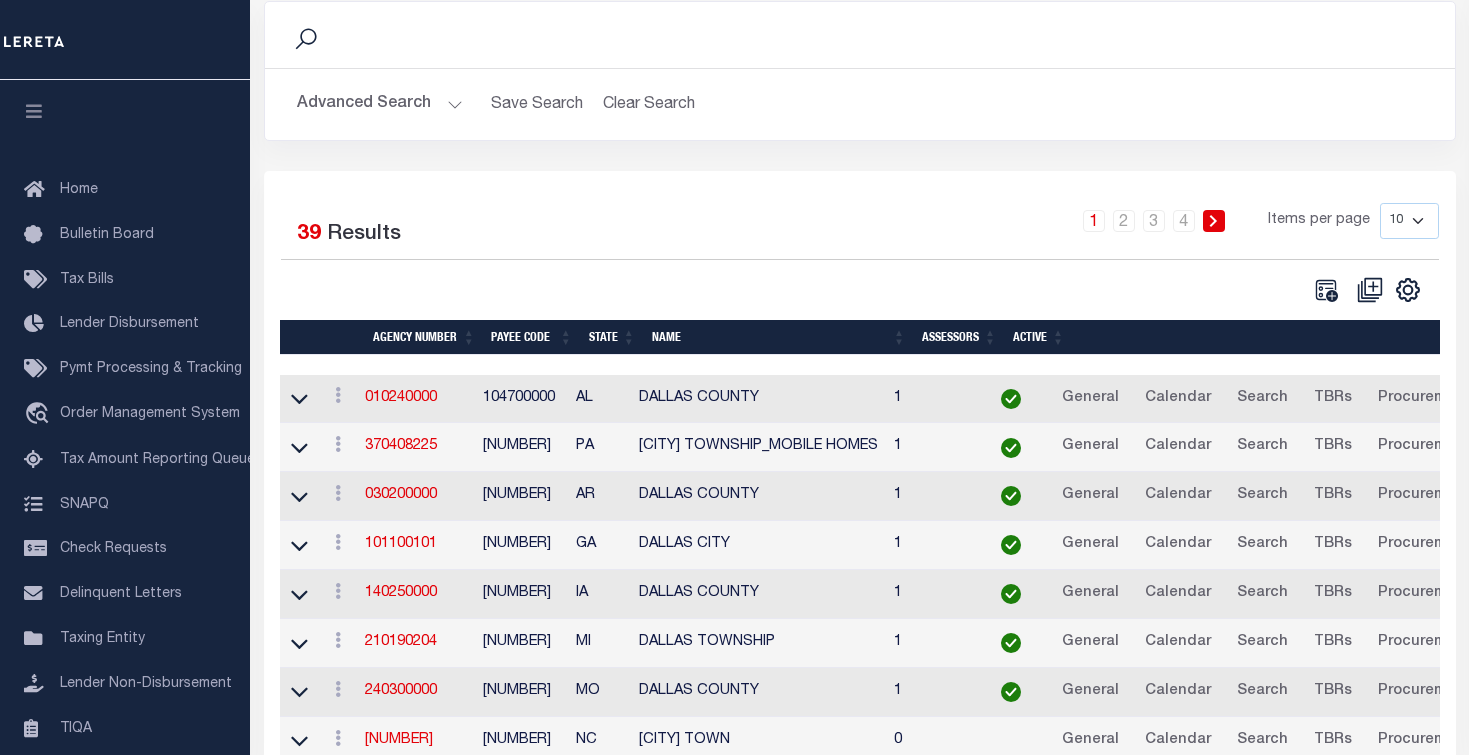 click on "10 25 50 100" at bounding box center [1409, 221] 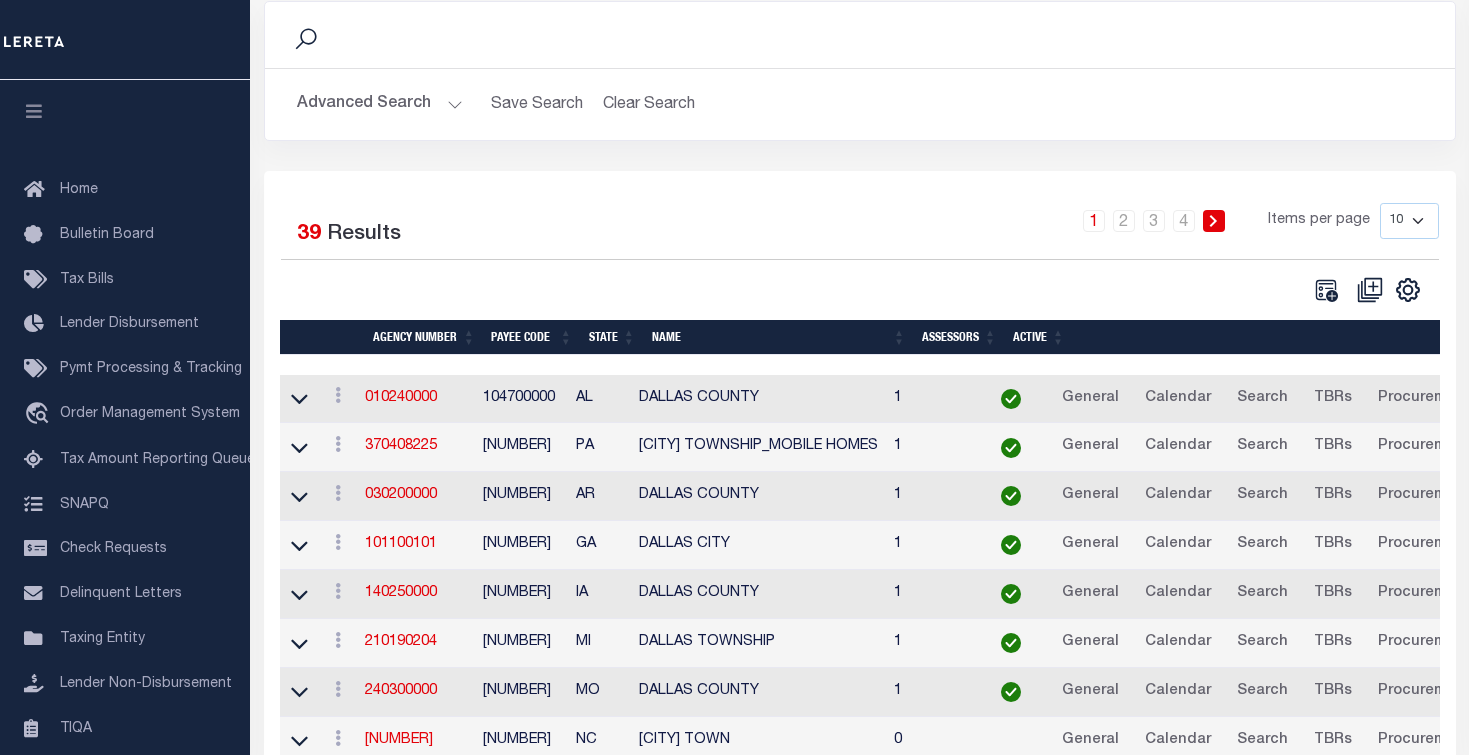 select on "50" 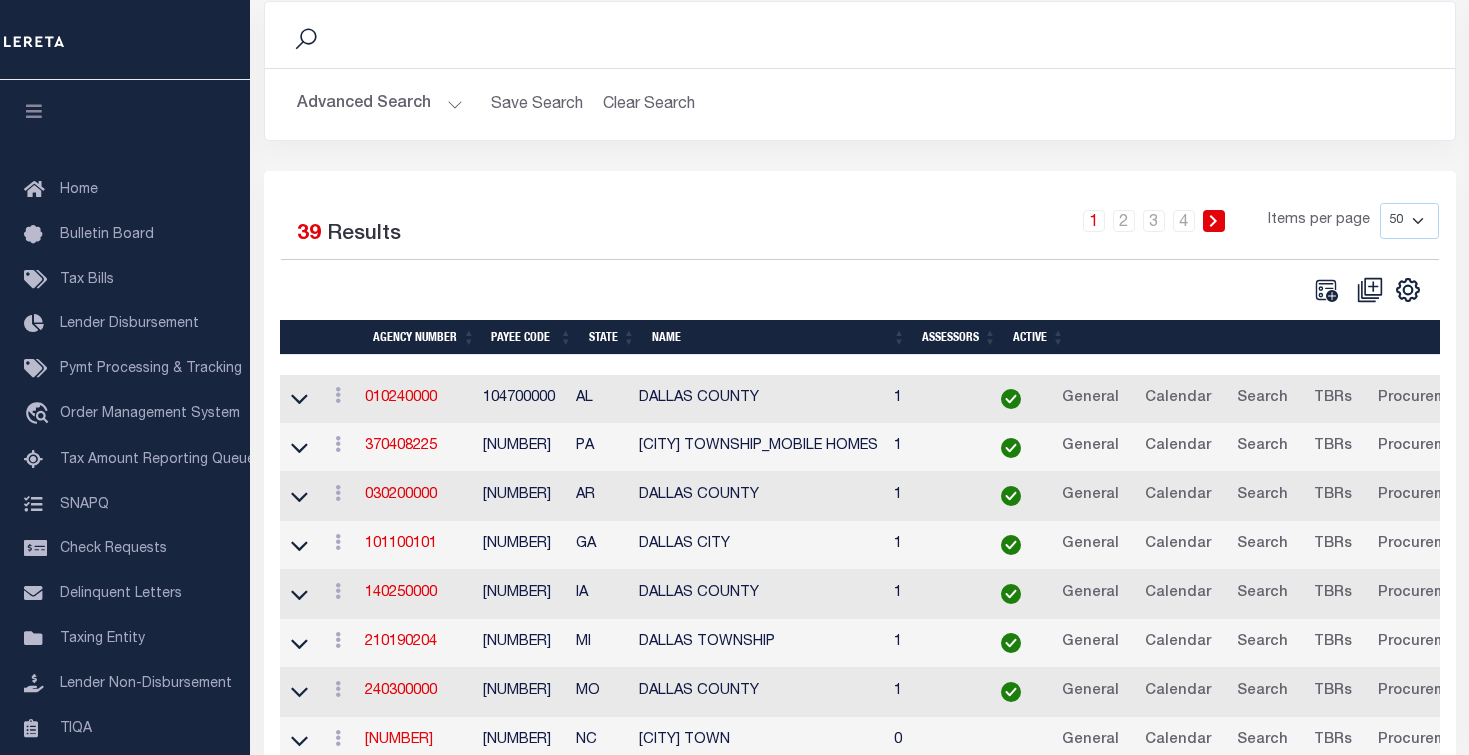 click on "10 25 50 100" at bounding box center [1409, 221] 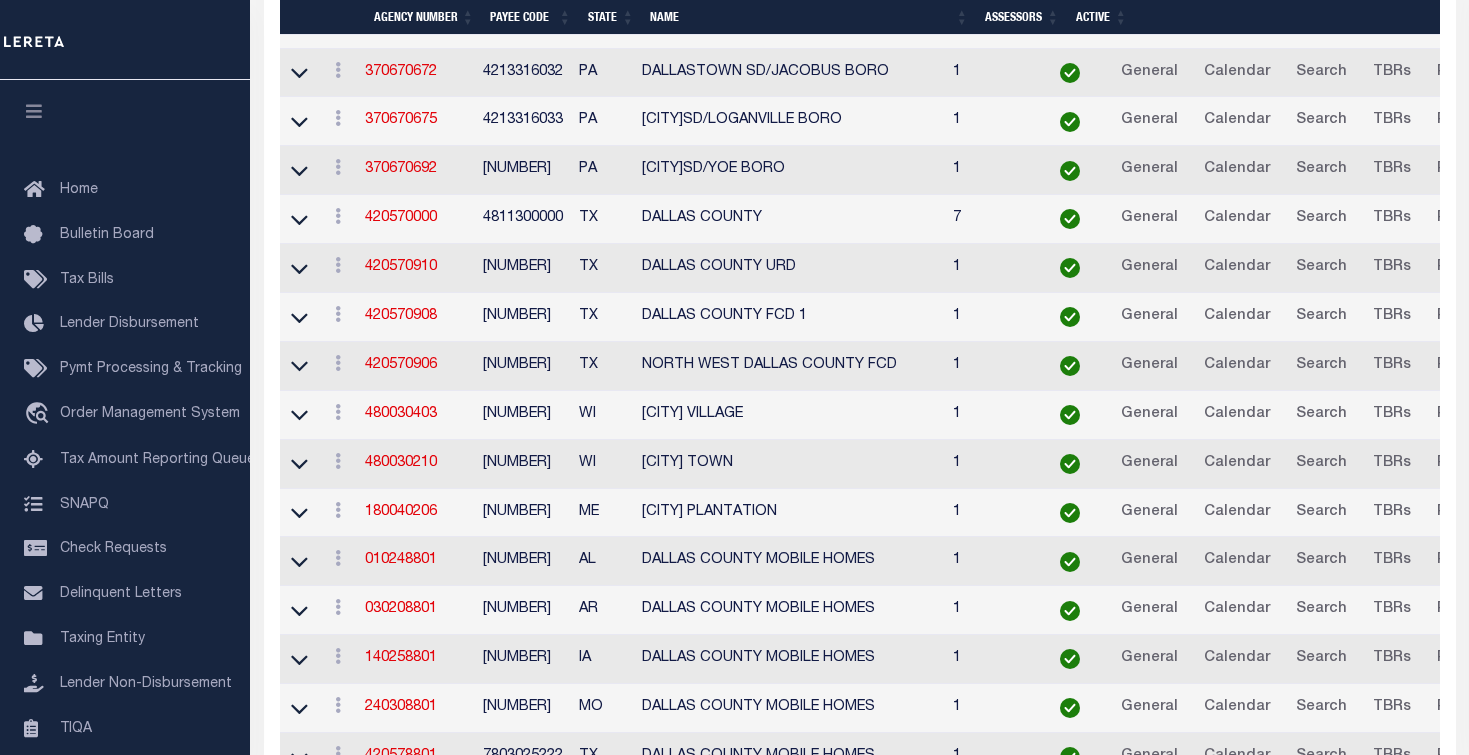 scroll, scrollTop: 1345, scrollLeft: 0, axis: vertical 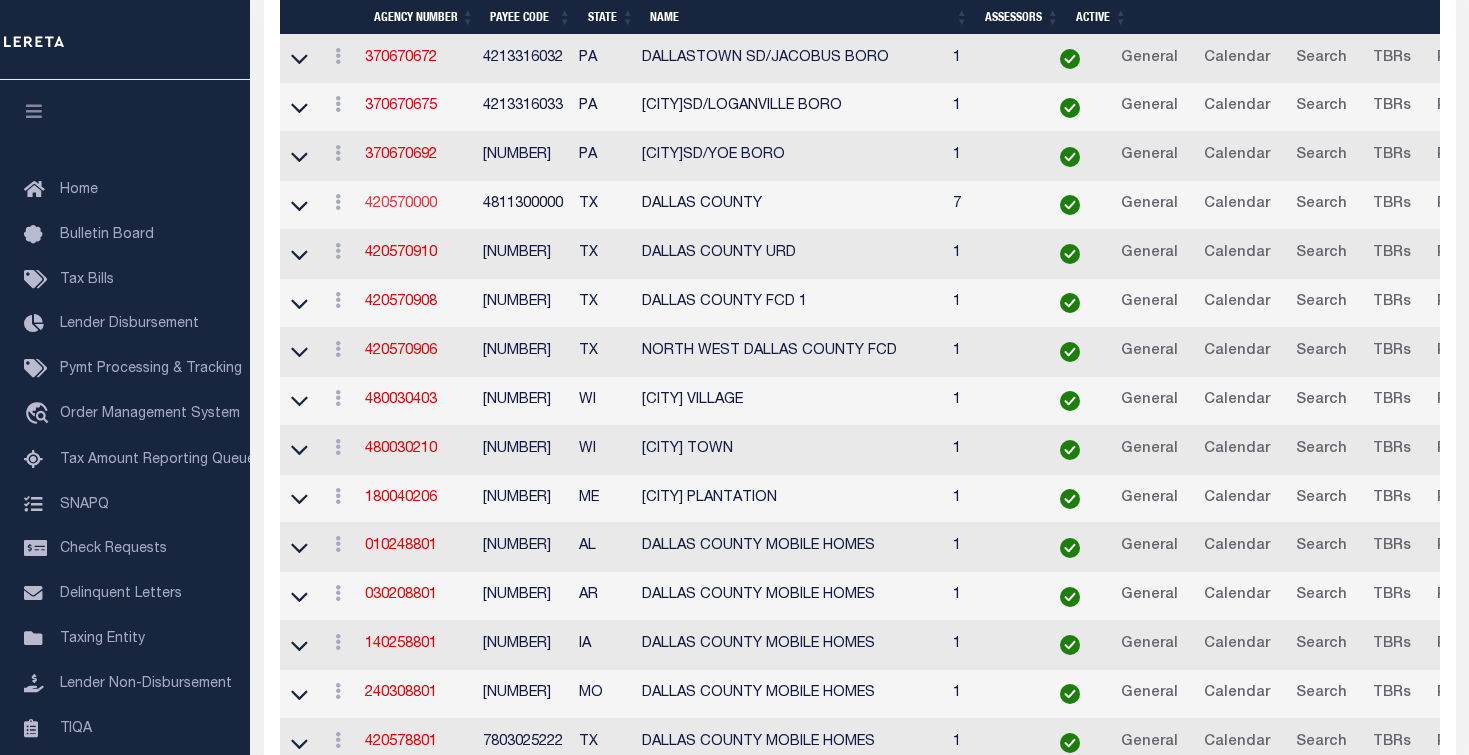 click on "420570000" at bounding box center [401, 204] 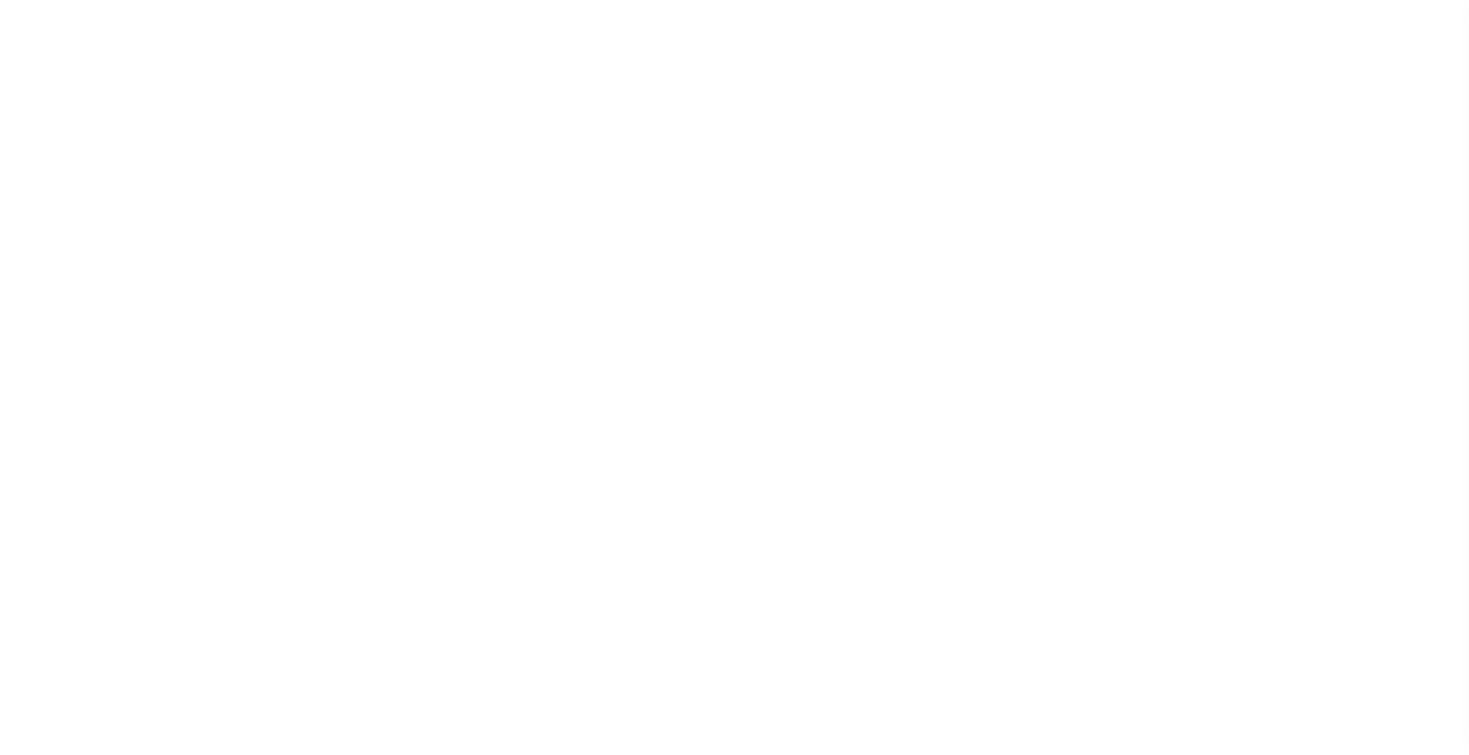 select 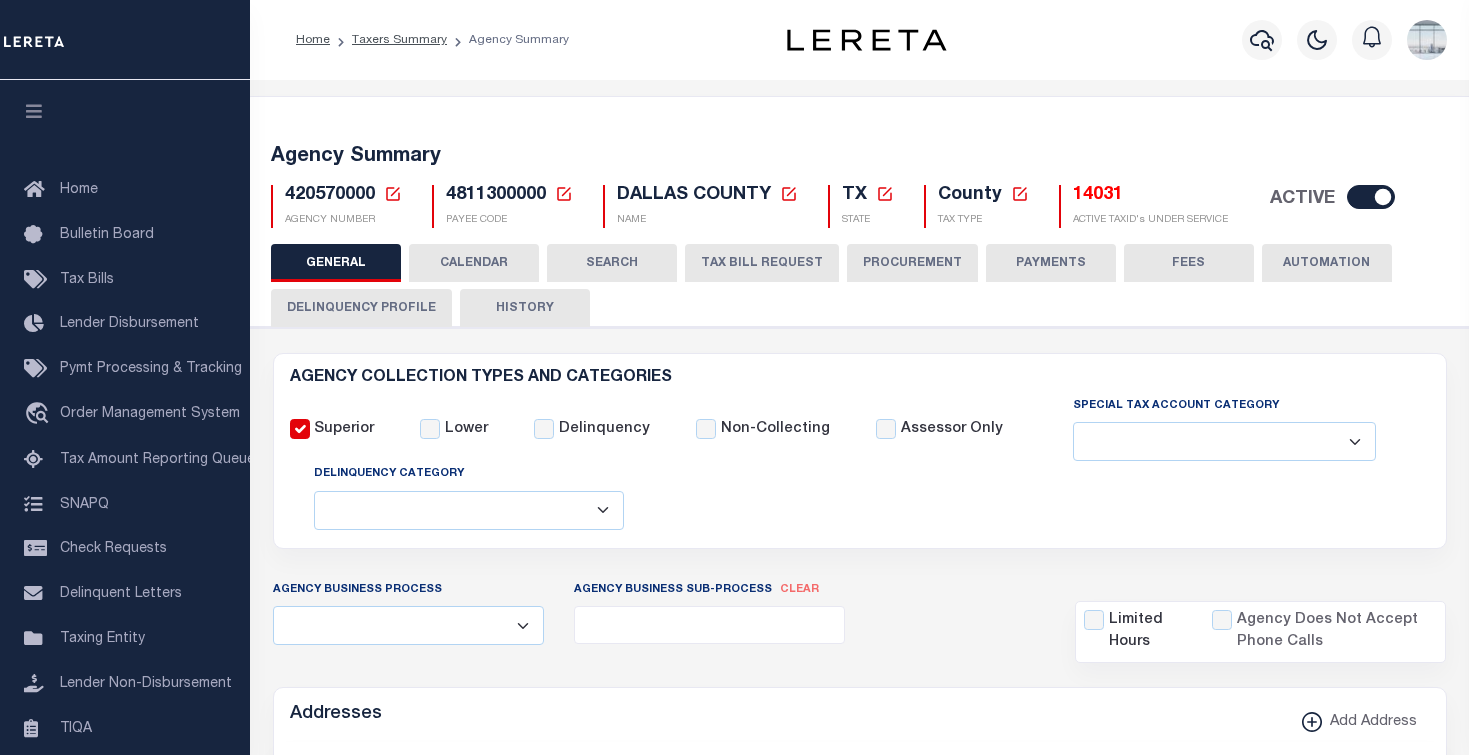 click on "PROCUREMENT" at bounding box center [912, 263] 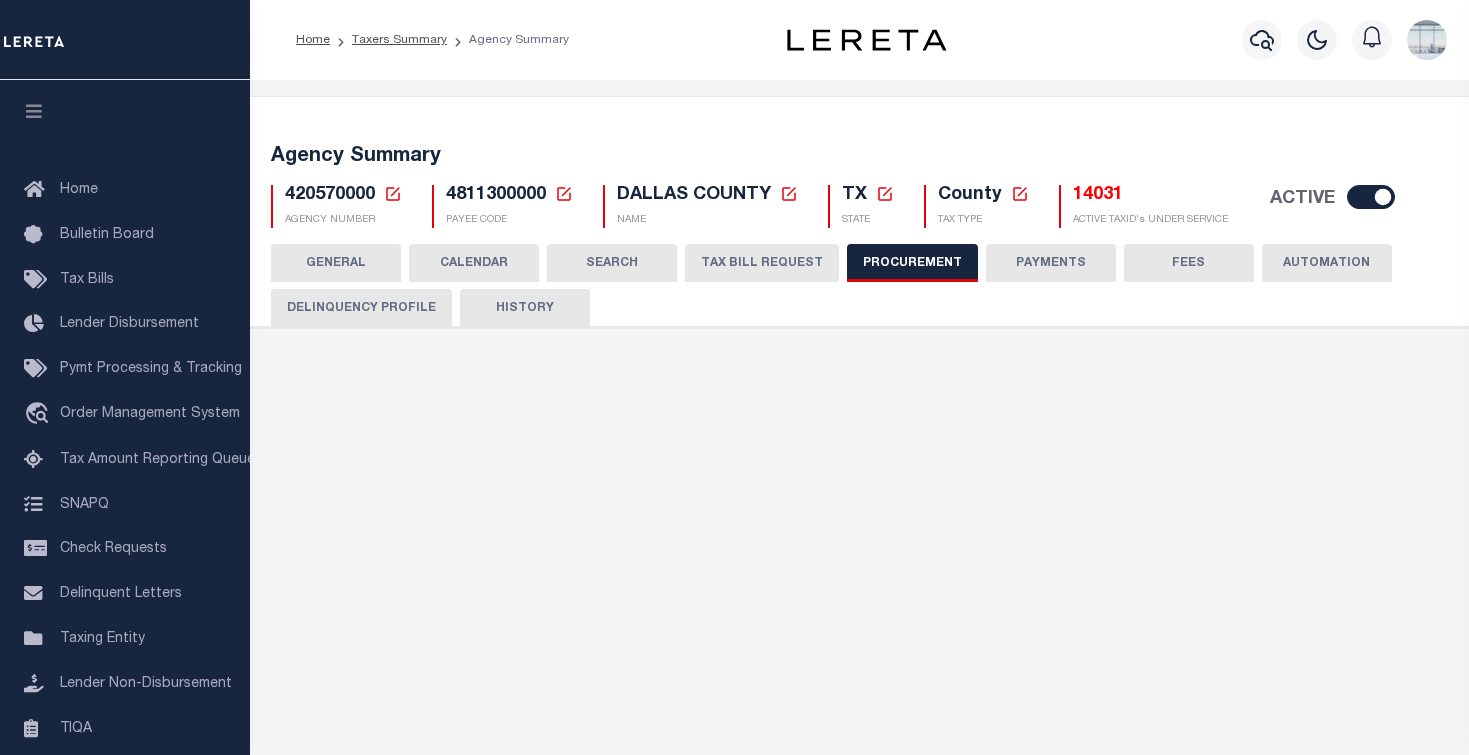 type on "$15,000" 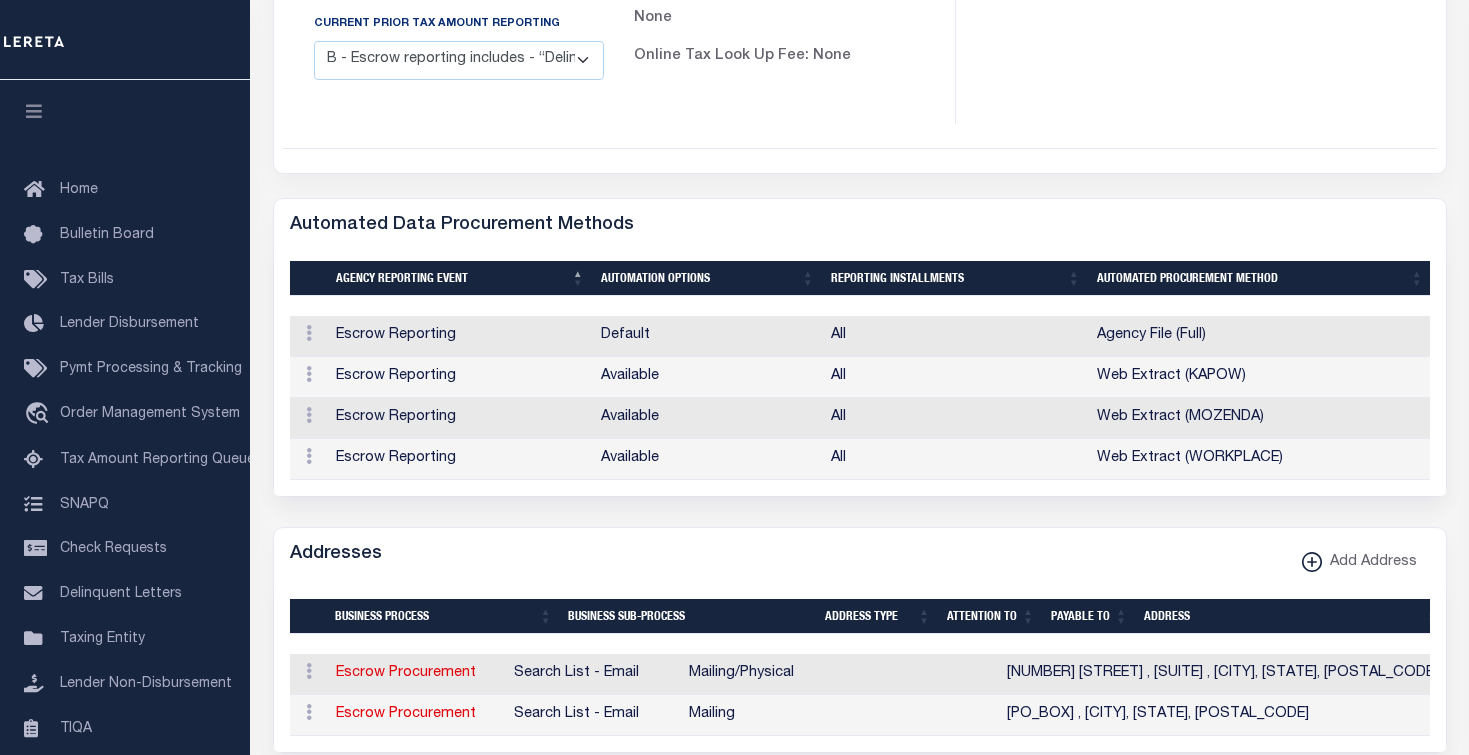 scroll, scrollTop: 600, scrollLeft: 0, axis: vertical 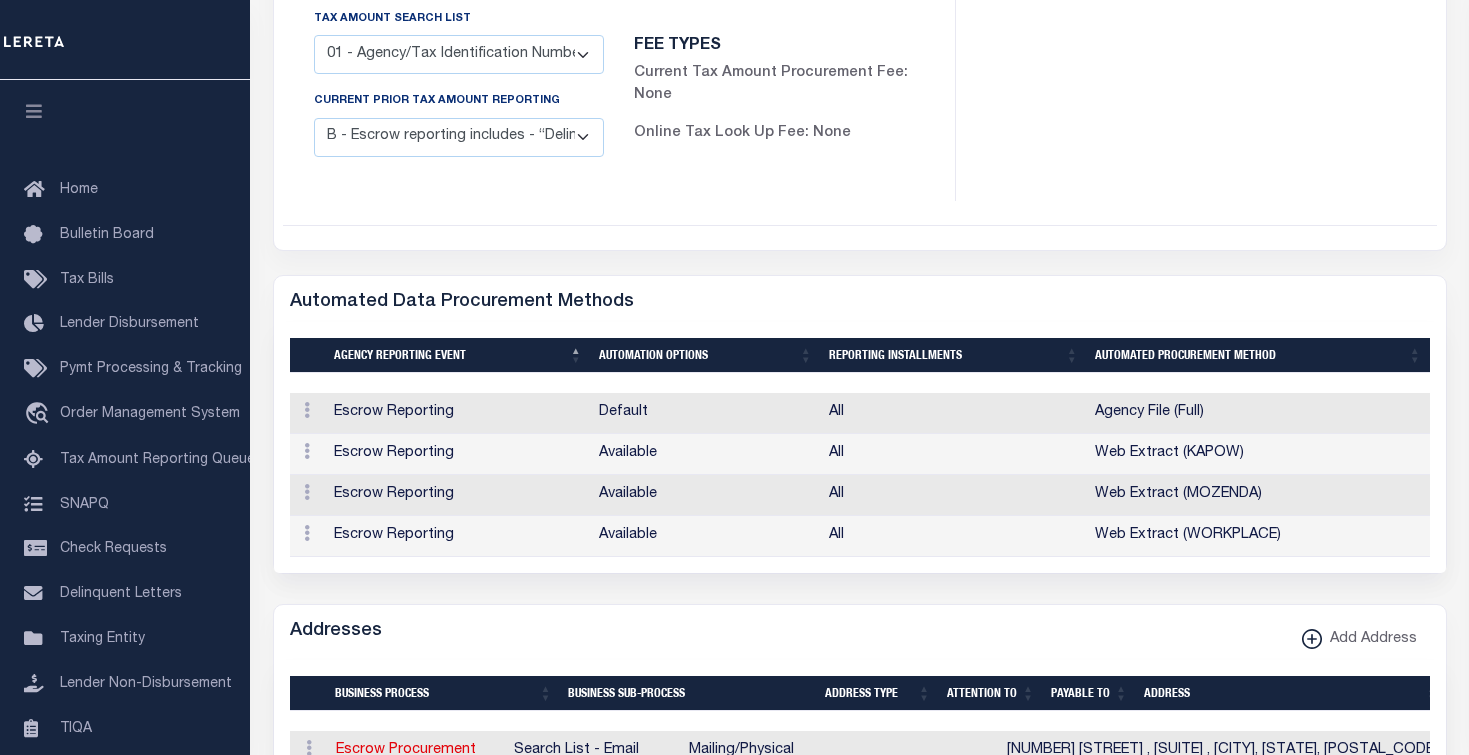 click on "Automated Data Procurement Methods" at bounding box center (860, 299) 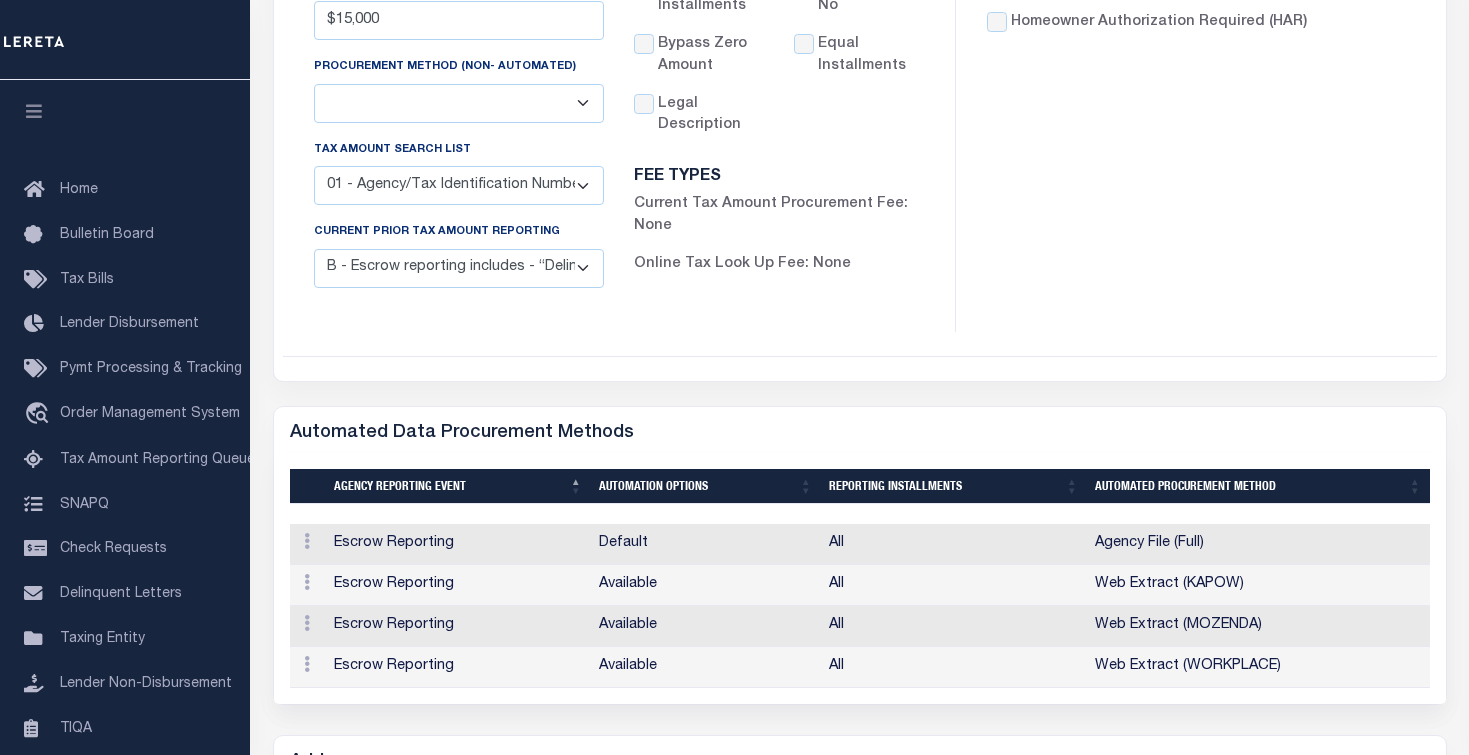 scroll, scrollTop: 700, scrollLeft: 0, axis: vertical 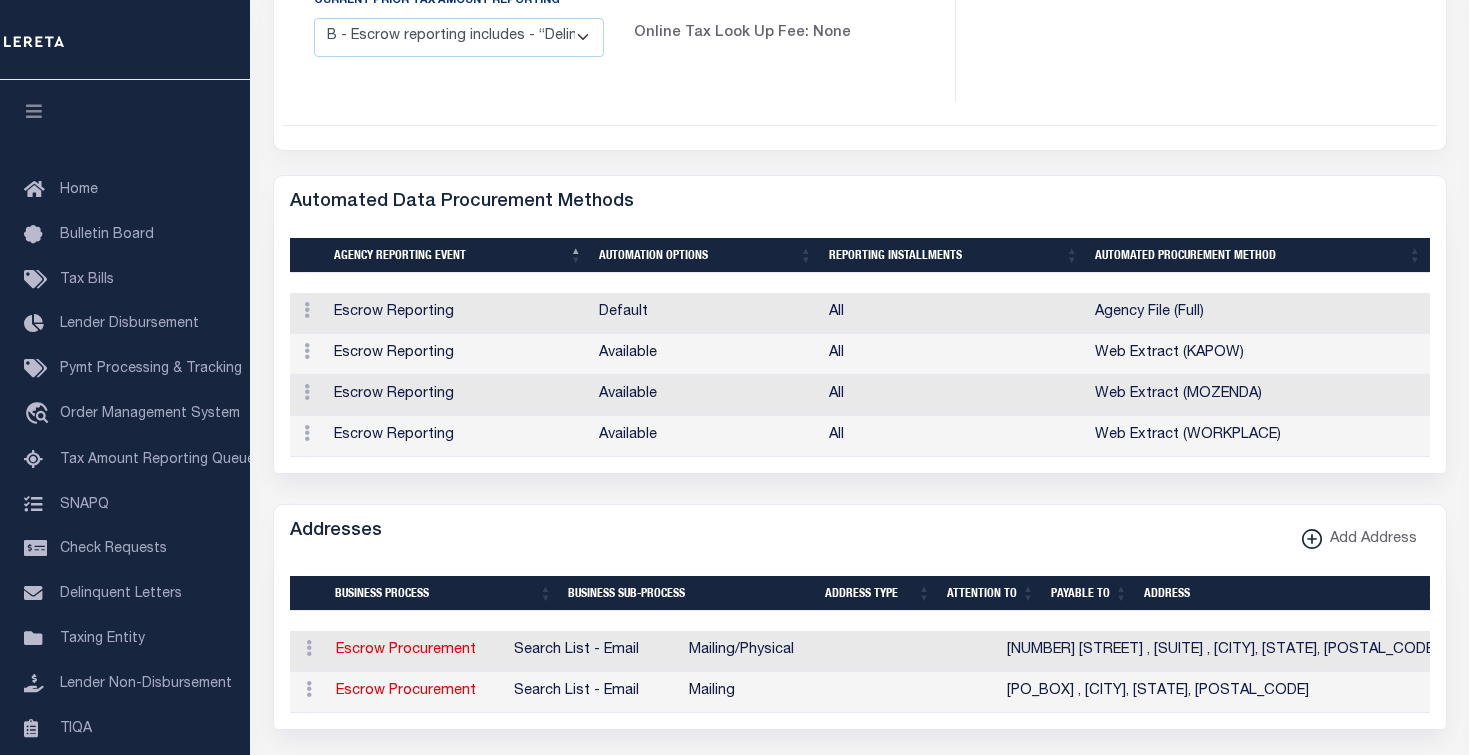 click on "Automated Procurement Method" at bounding box center [1258, 255] 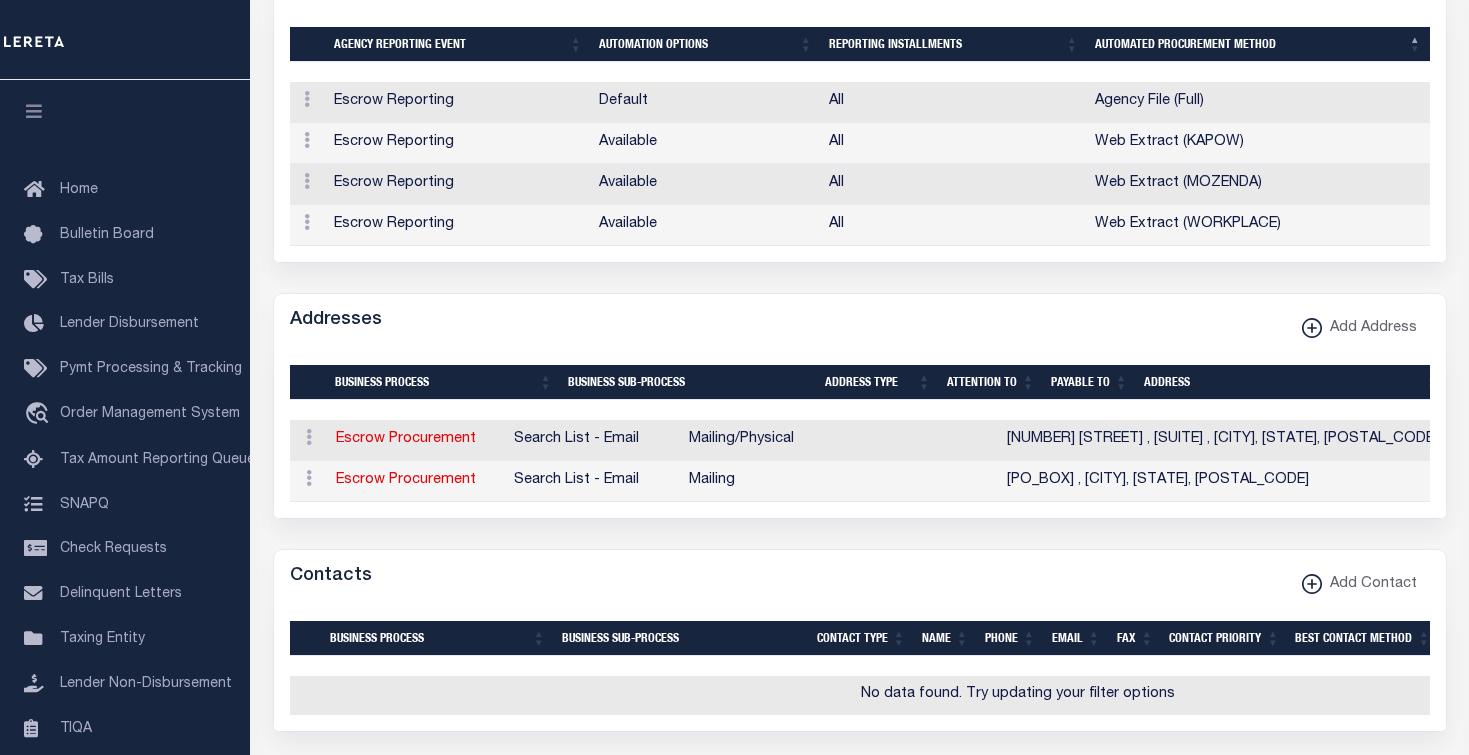 scroll, scrollTop: 1200, scrollLeft: 0, axis: vertical 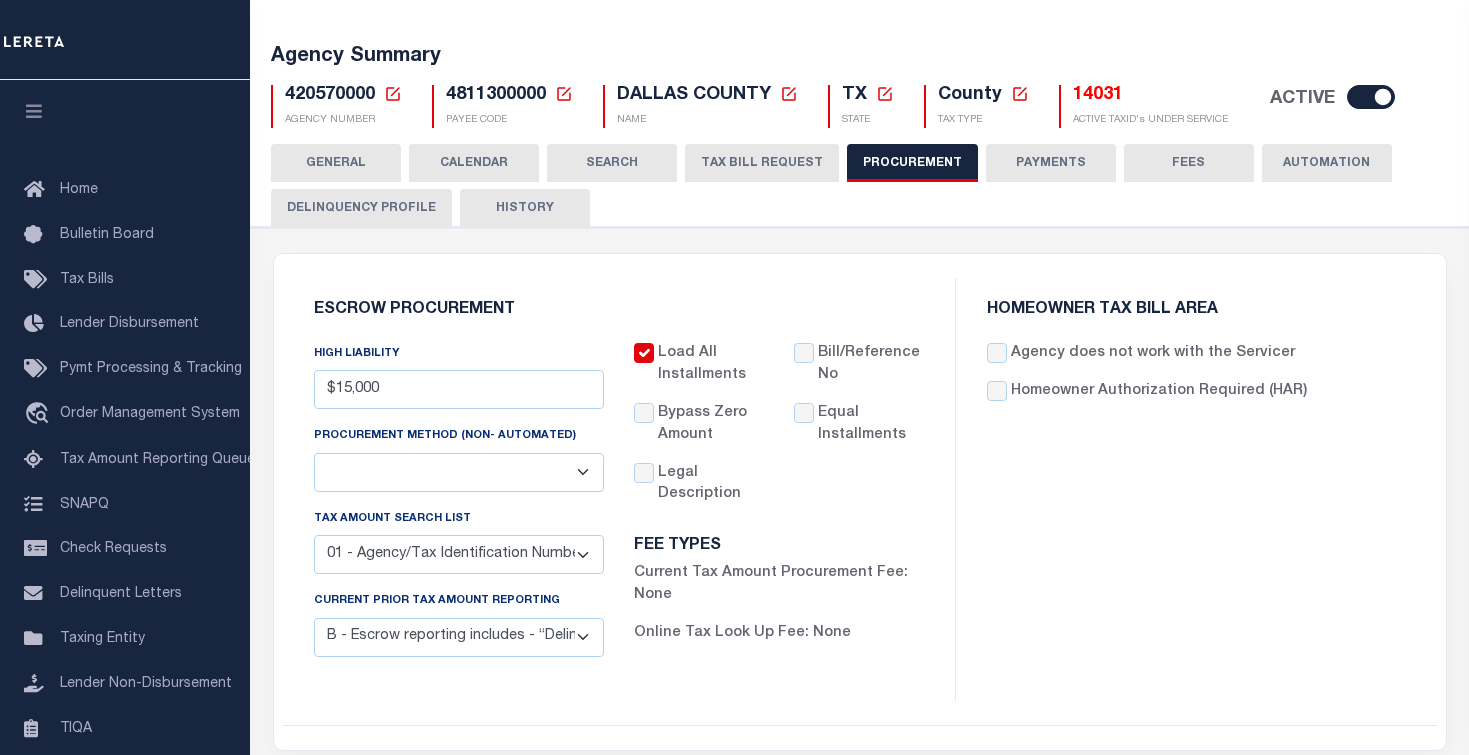 click on "Delinquency Profile" at bounding box center [361, 208] 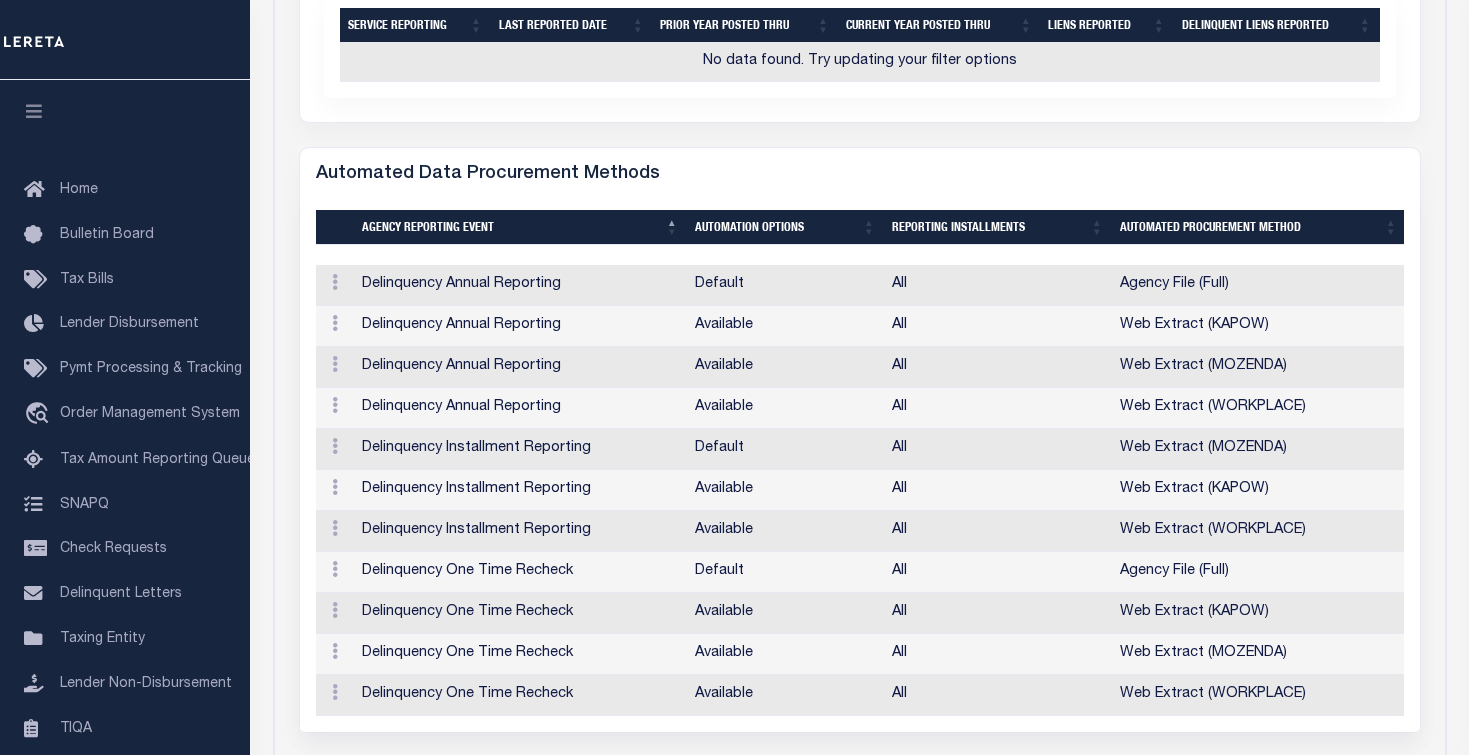 scroll, scrollTop: 1100, scrollLeft: 0, axis: vertical 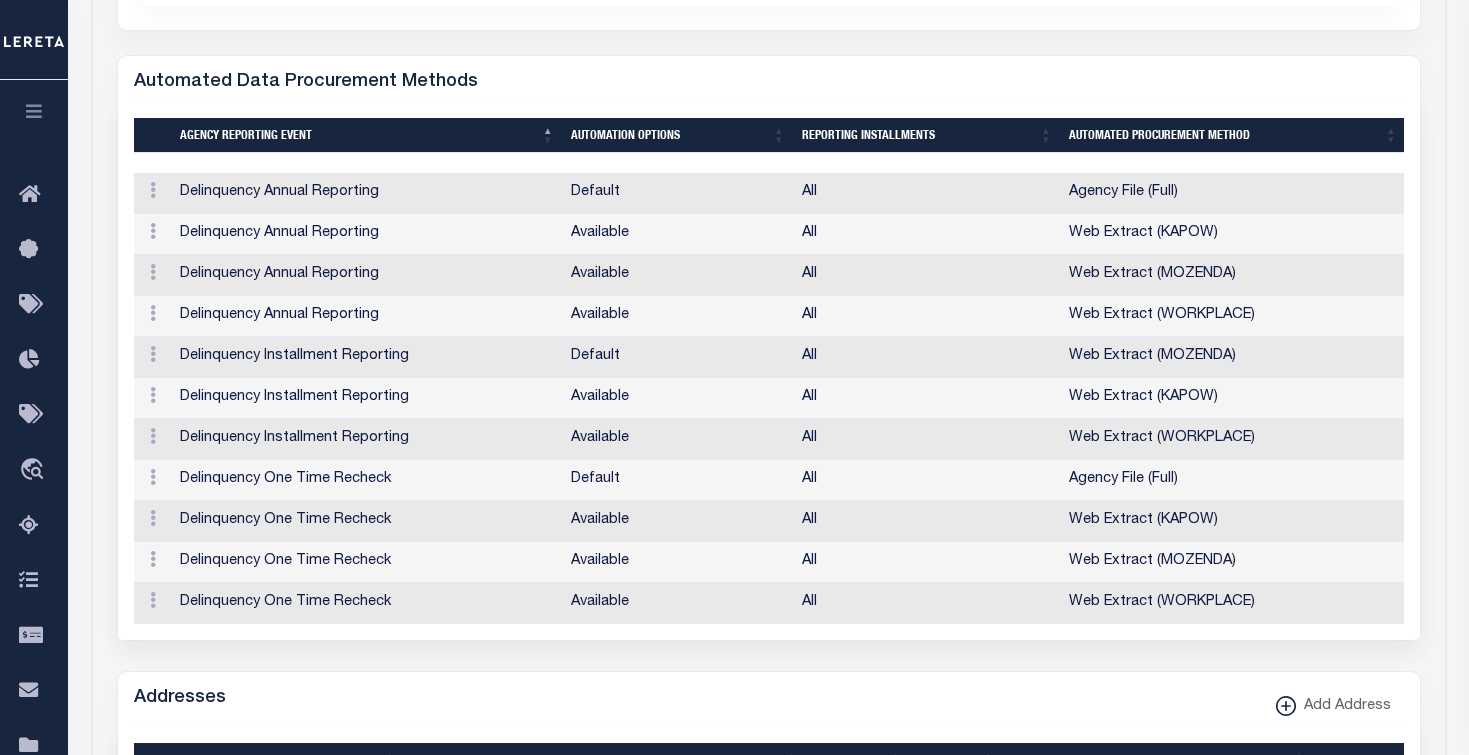 drag, startPoint x: 156, startPoint y: 497, endPoint x: 187, endPoint y: 516, distance: 36.359318 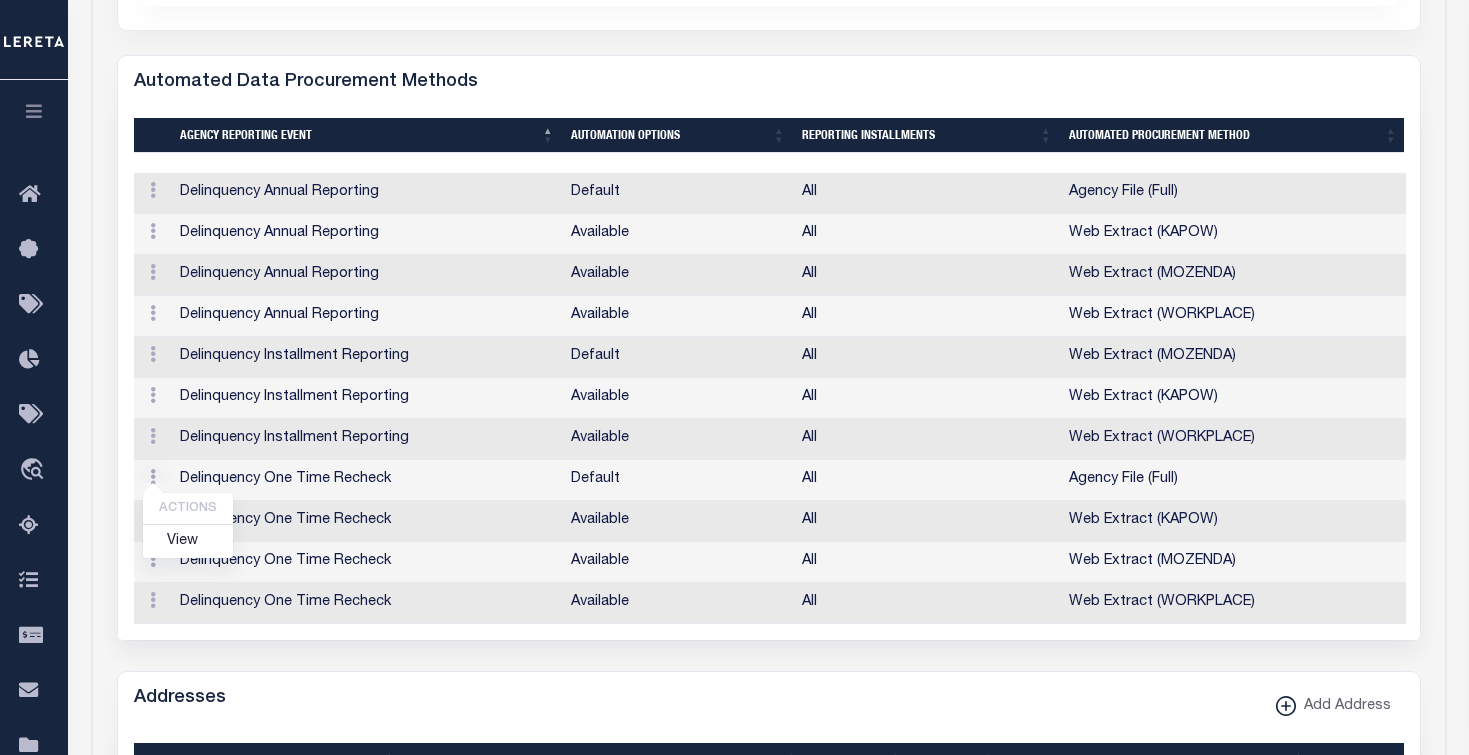 click on "Delinquency One Time Recheck" at bounding box center (367, 480) 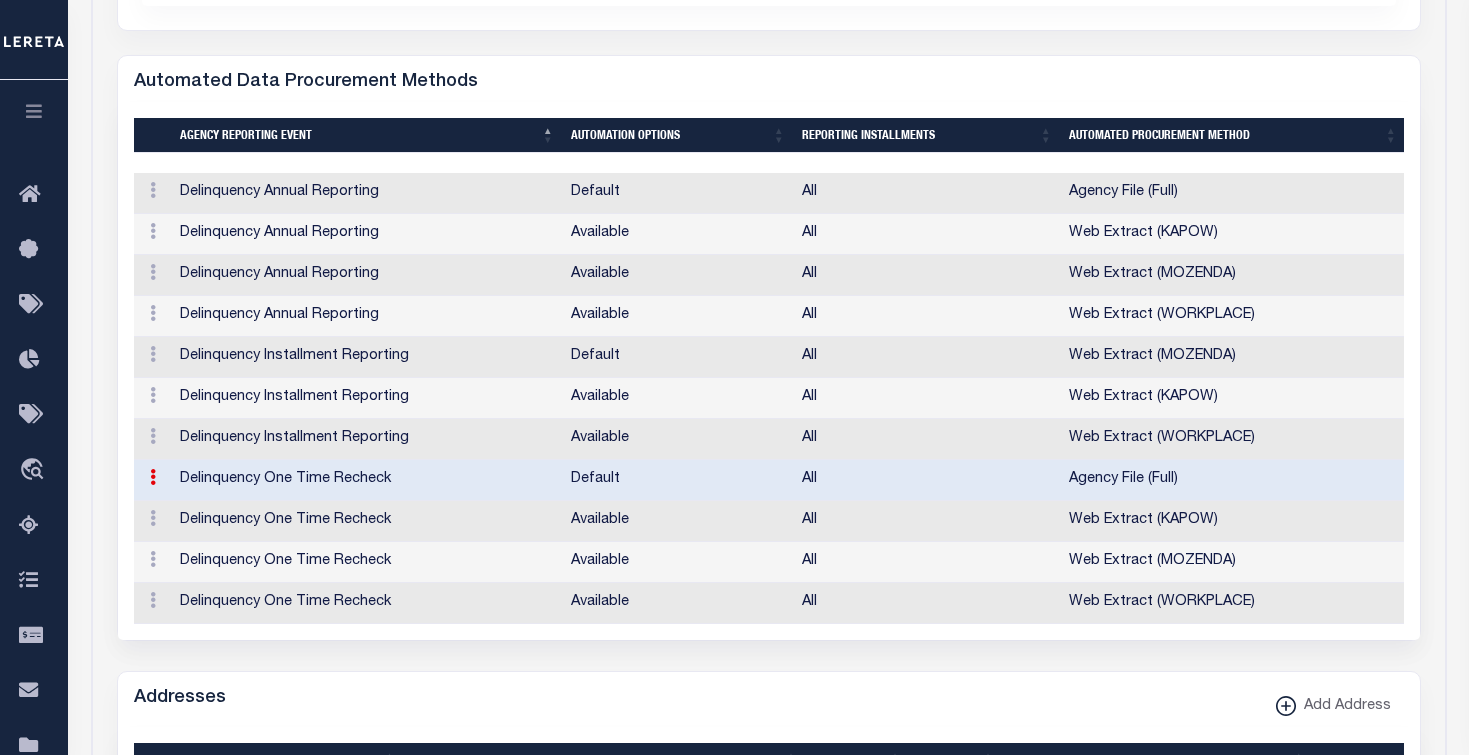 click at bounding box center [153, 477] 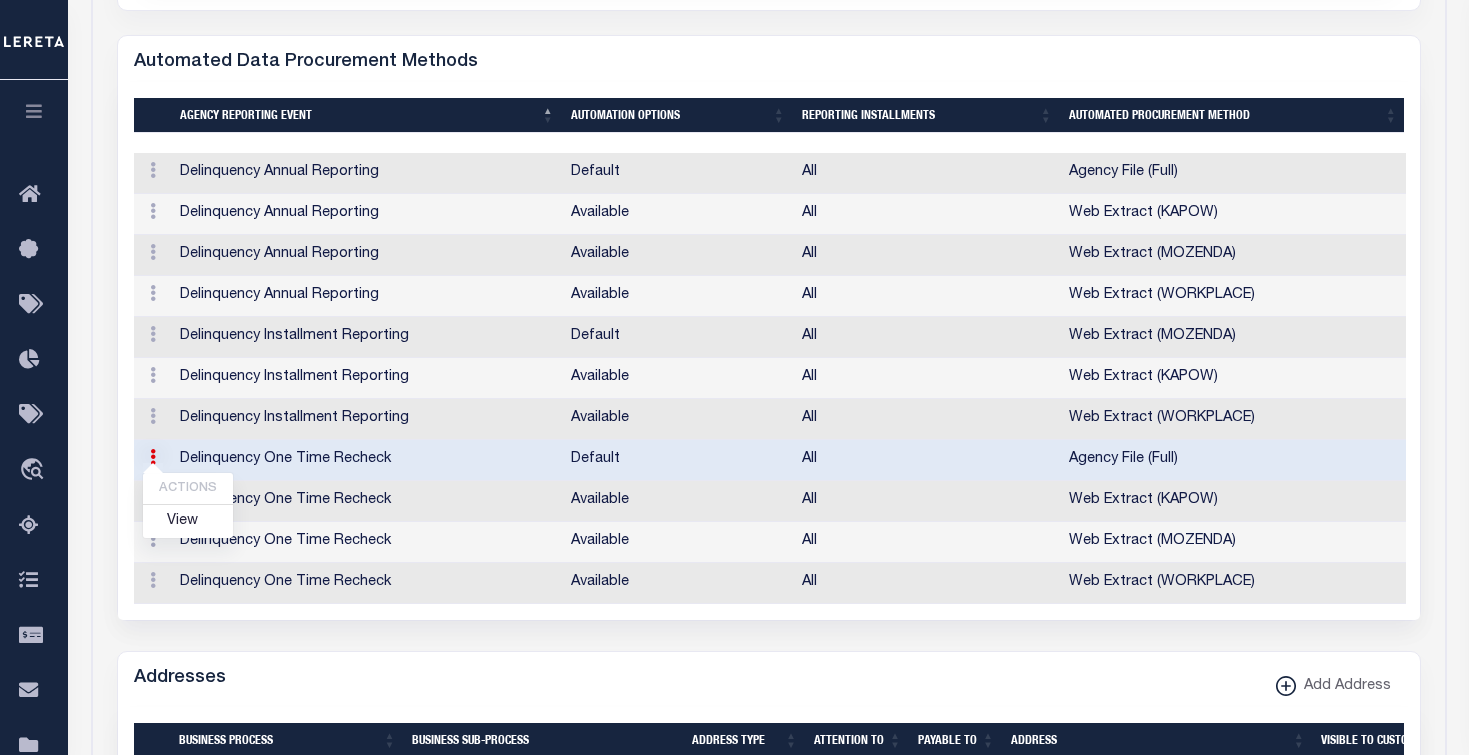 scroll, scrollTop: 1000, scrollLeft: 0, axis: vertical 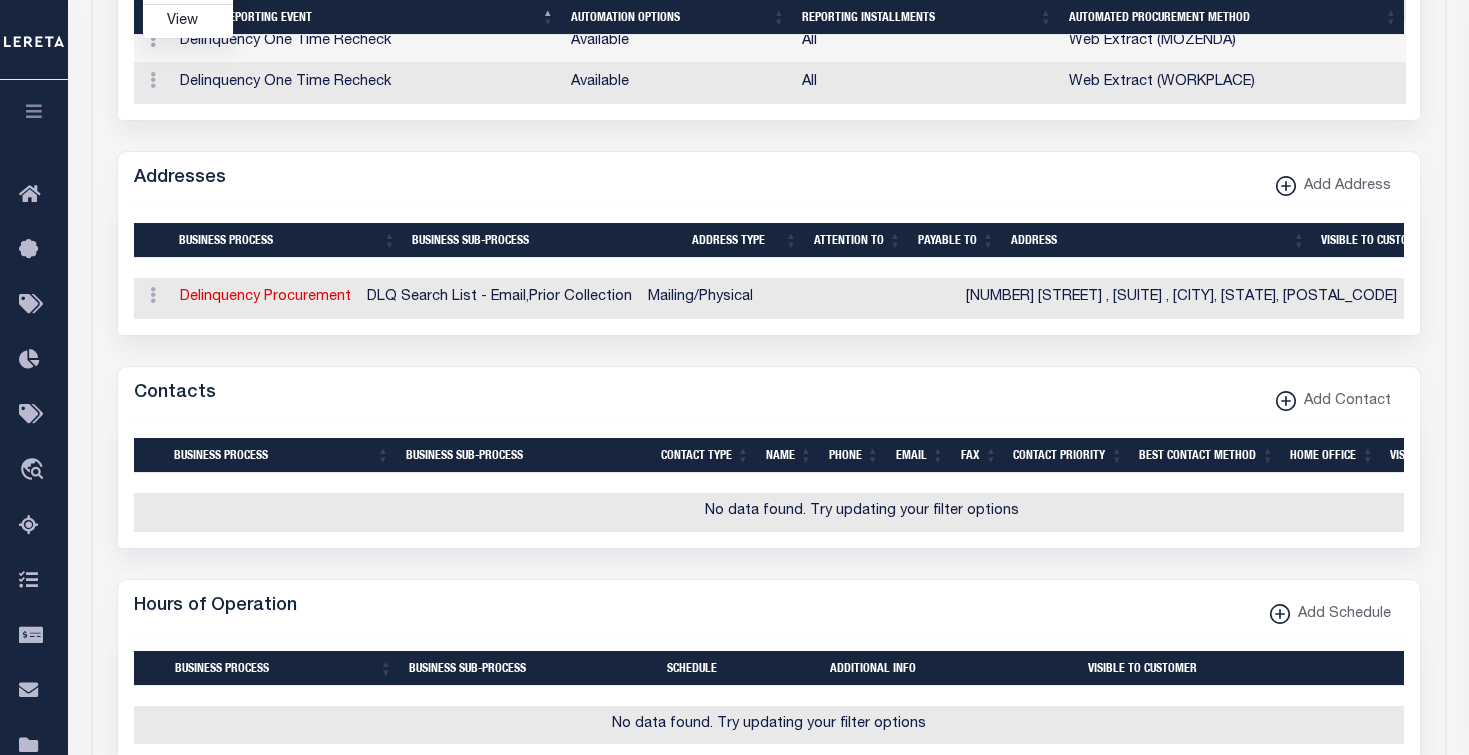 click at bounding box center (34, 111) 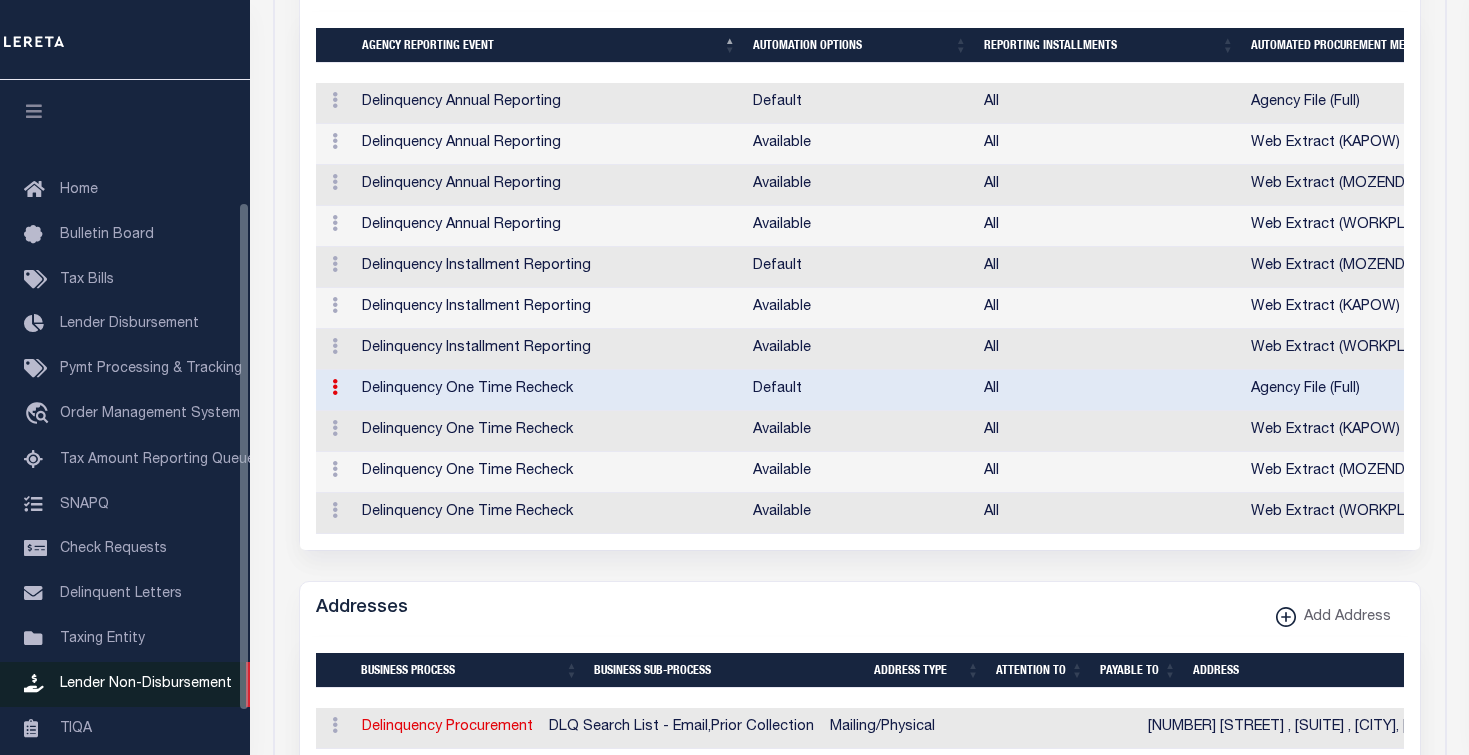 scroll, scrollTop: 1200, scrollLeft: 0, axis: vertical 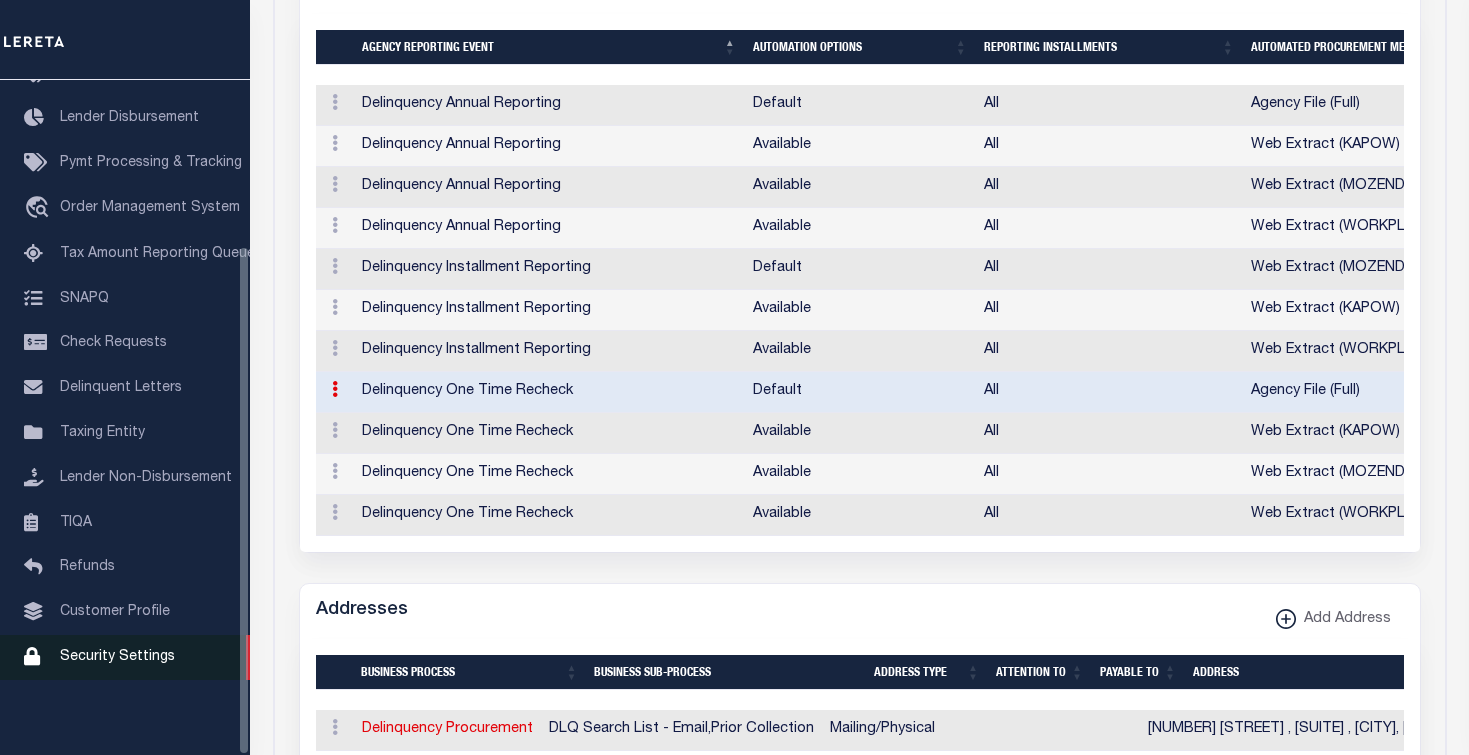 click on "Security Settings" at bounding box center [117, 657] 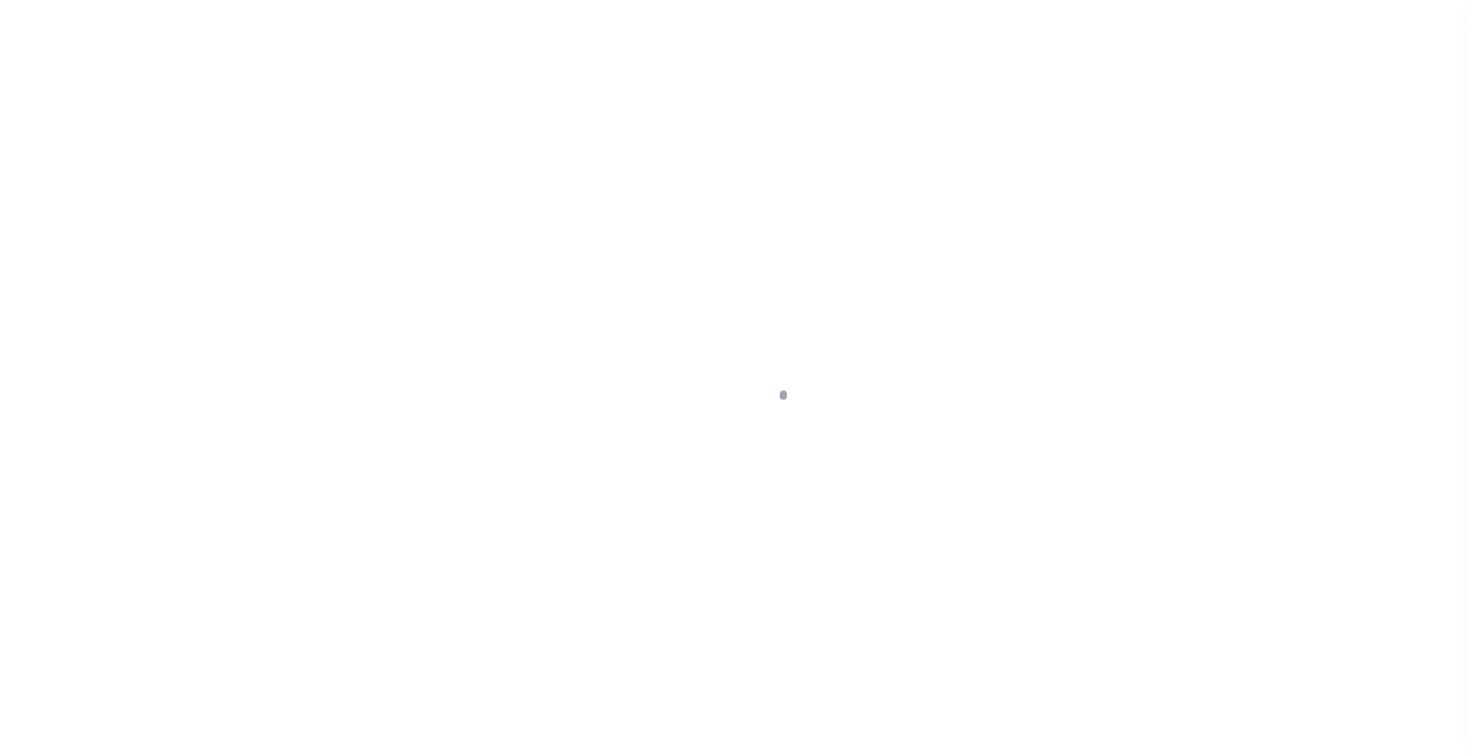 select on "100" 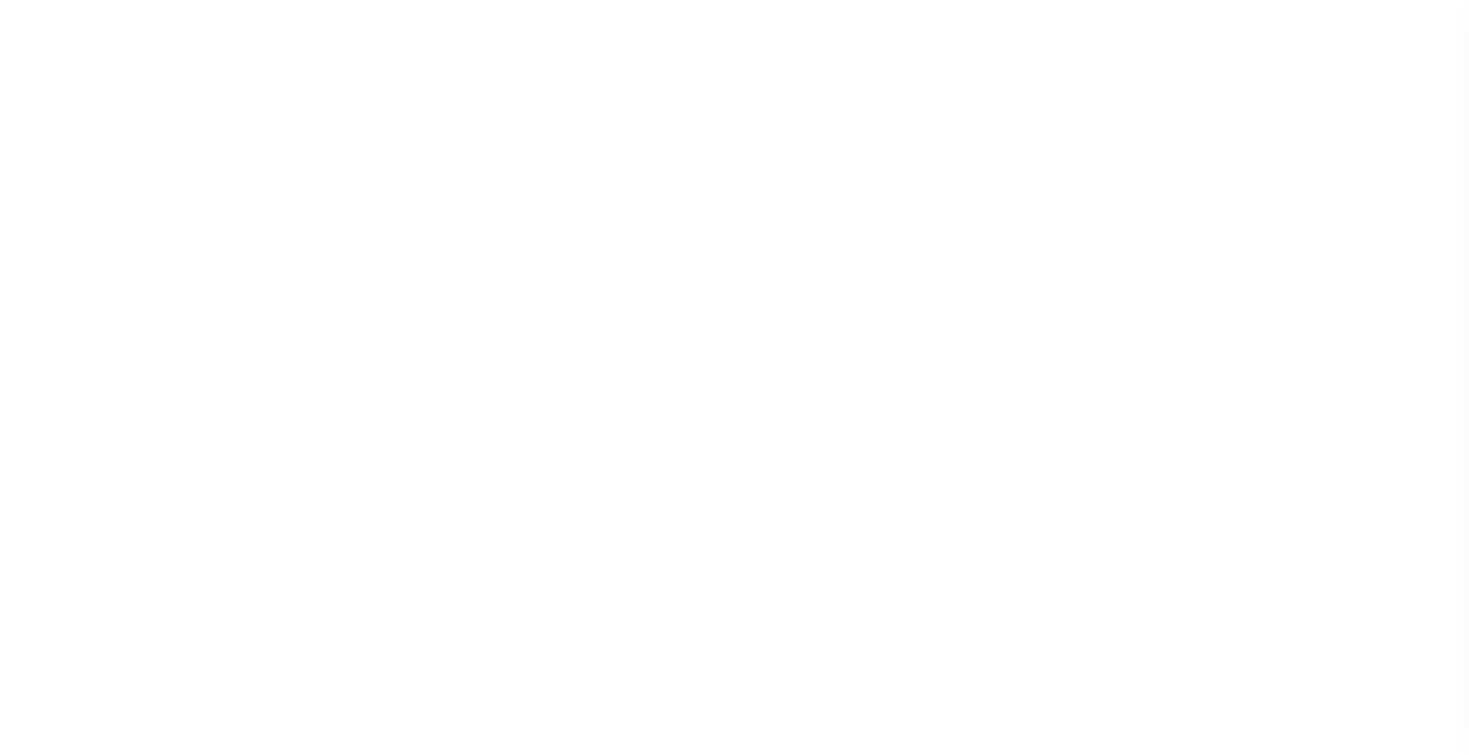 scroll, scrollTop: 204, scrollLeft: 0, axis: vertical 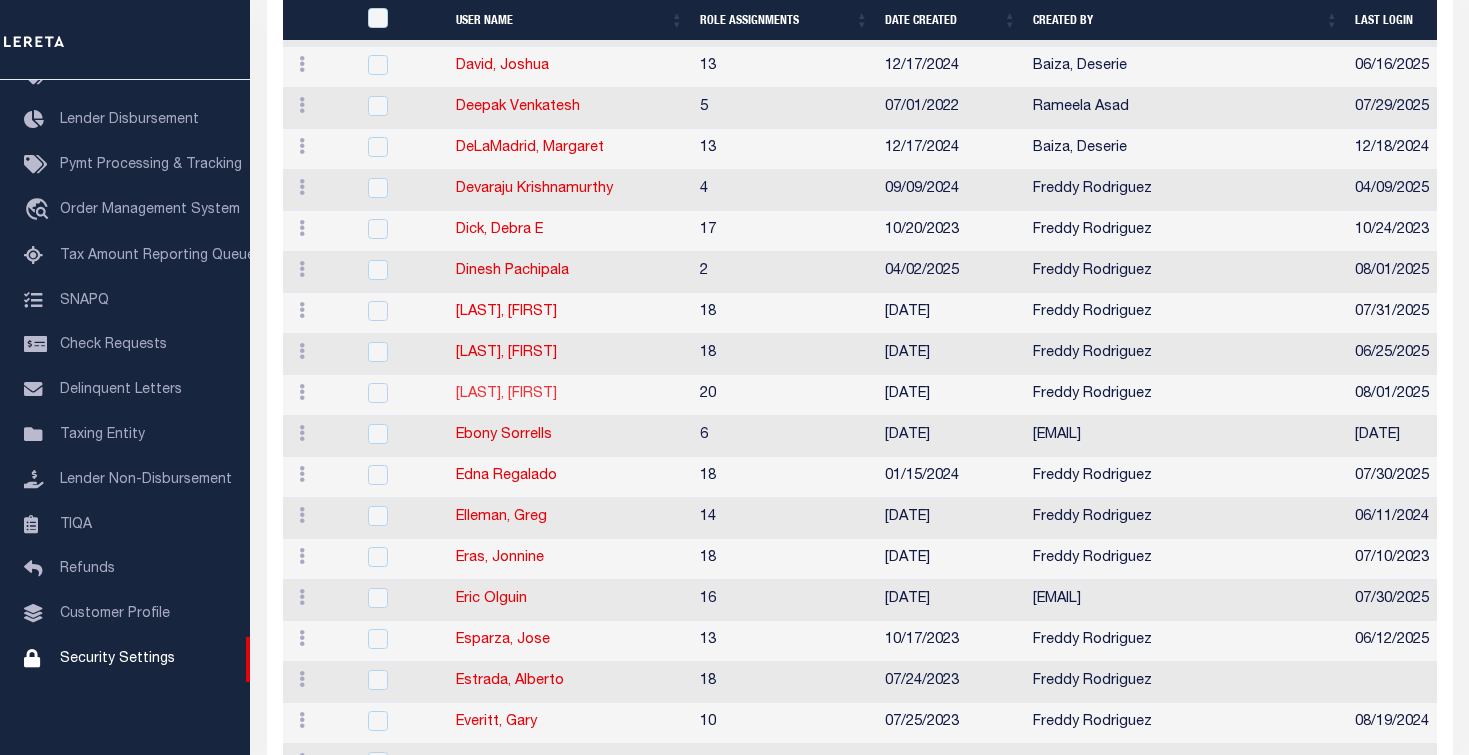 click on "[LAST], [FIRST]" at bounding box center [506, 394] 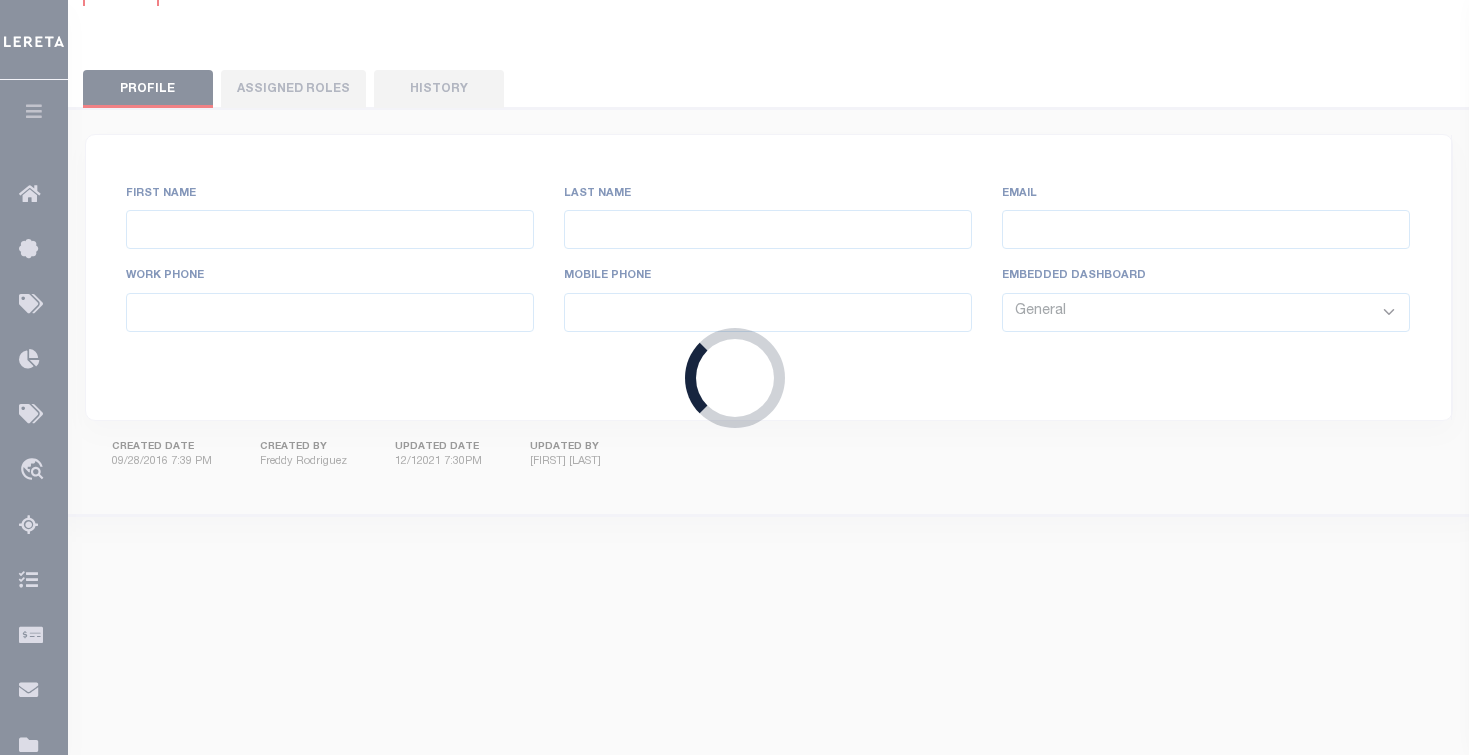 type on "[LAST]," 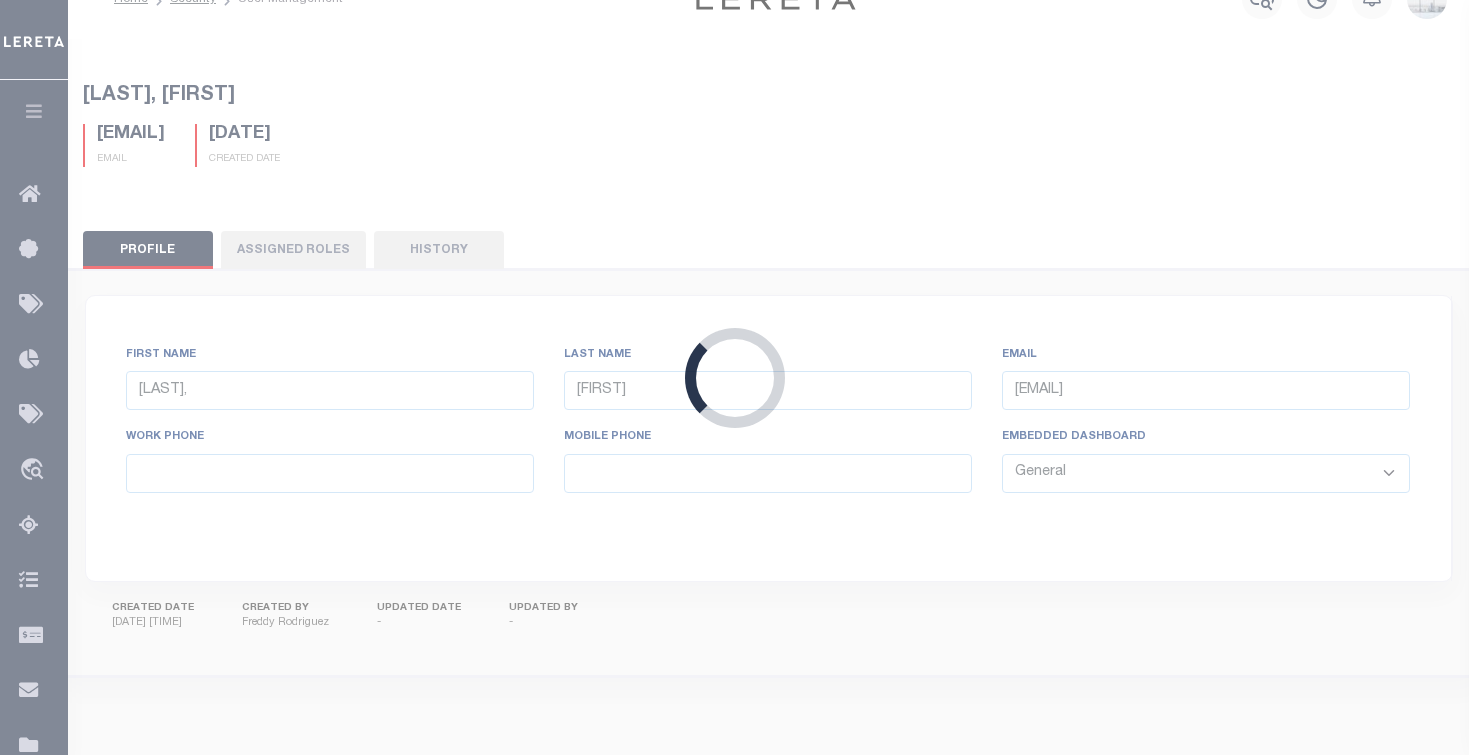 scroll, scrollTop: 0, scrollLeft: 0, axis: both 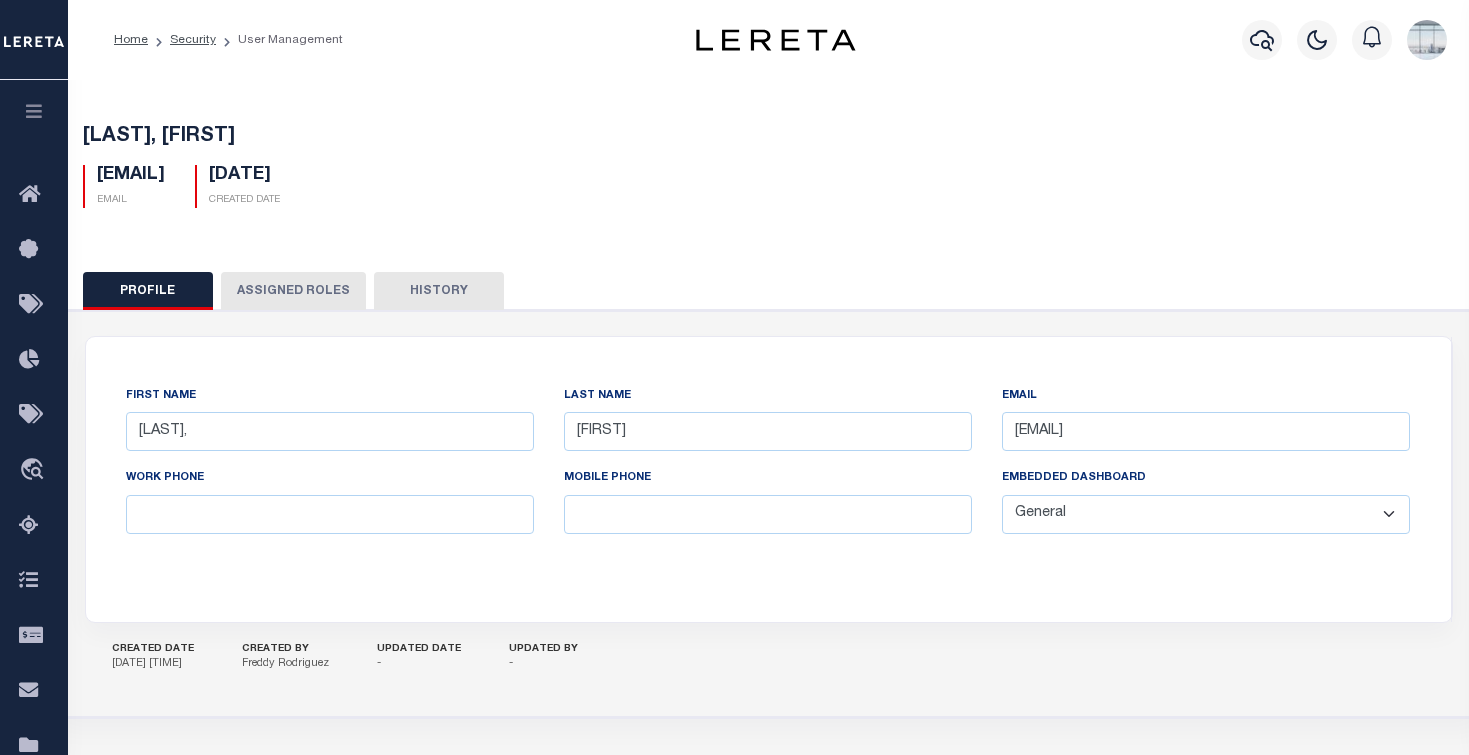 click on "Assigned Roles" at bounding box center (293, 291) 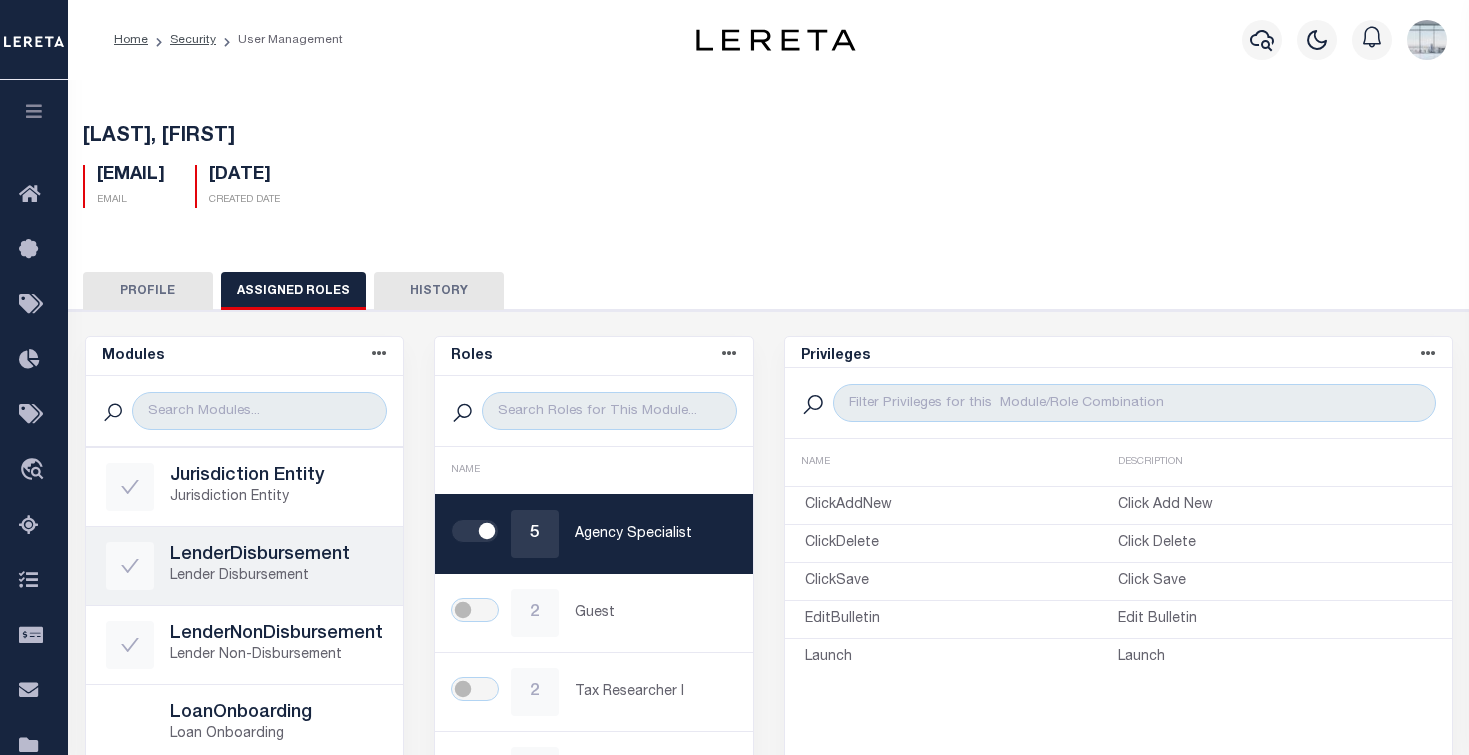 scroll, scrollTop: 437, scrollLeft: 0, axis: vertical 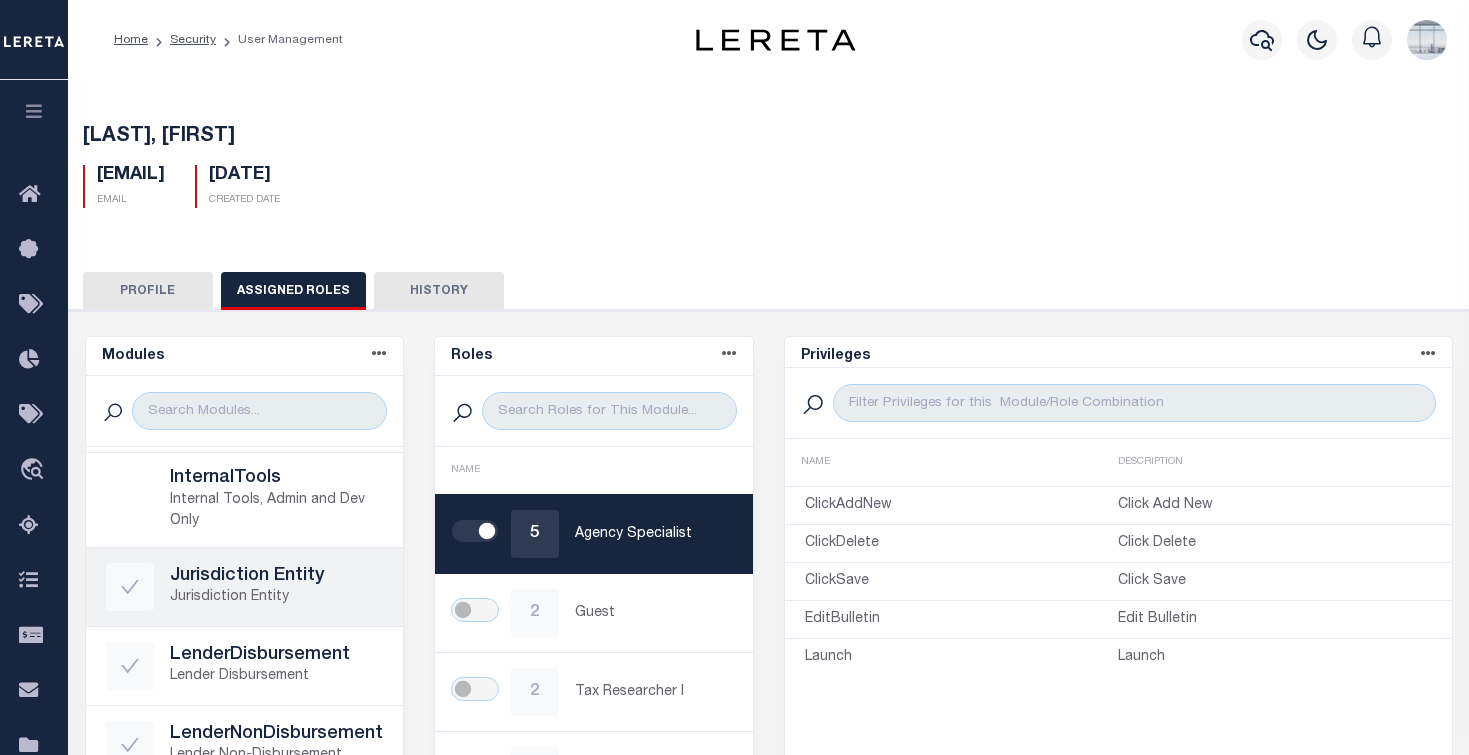 click on "Jurisdiction Entity" at bounding box center (277, 597) 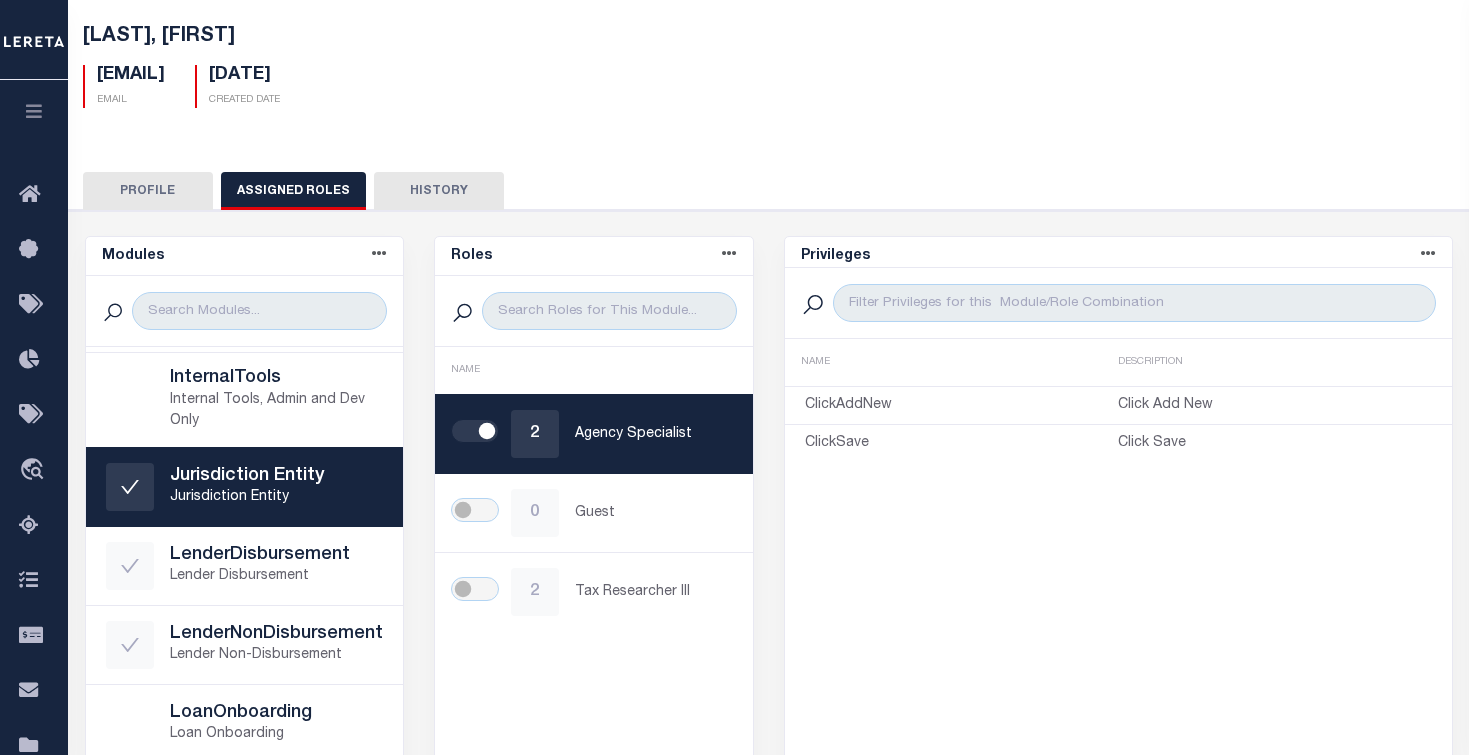 scroll, scrollTop: 0, scrollLeft: 0, axis: both 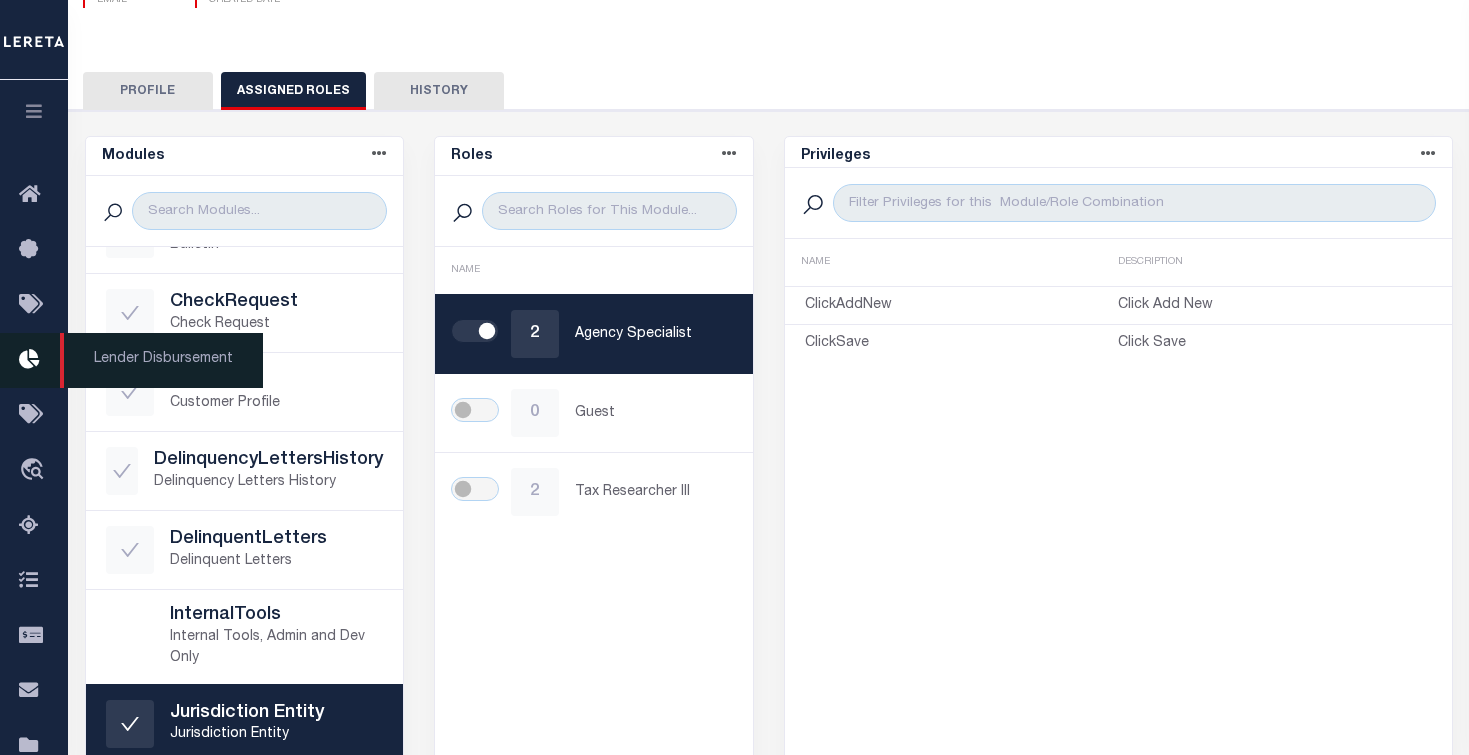 drag, startPoint x: 26, startPoint y: 115, endPoint x: 26, endPoint y: 131, distance: 16 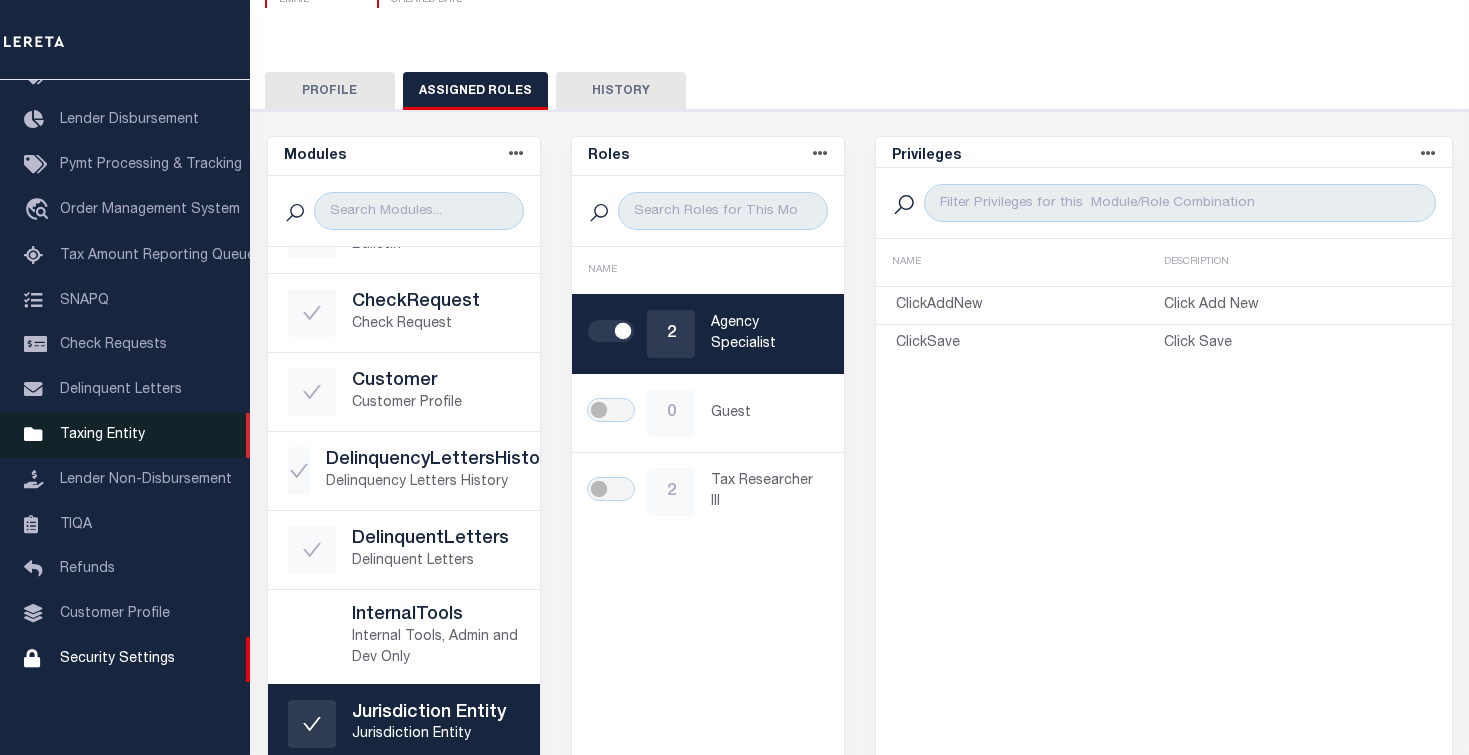 click on "Taxing Entity" at bounding box center (102, 435) 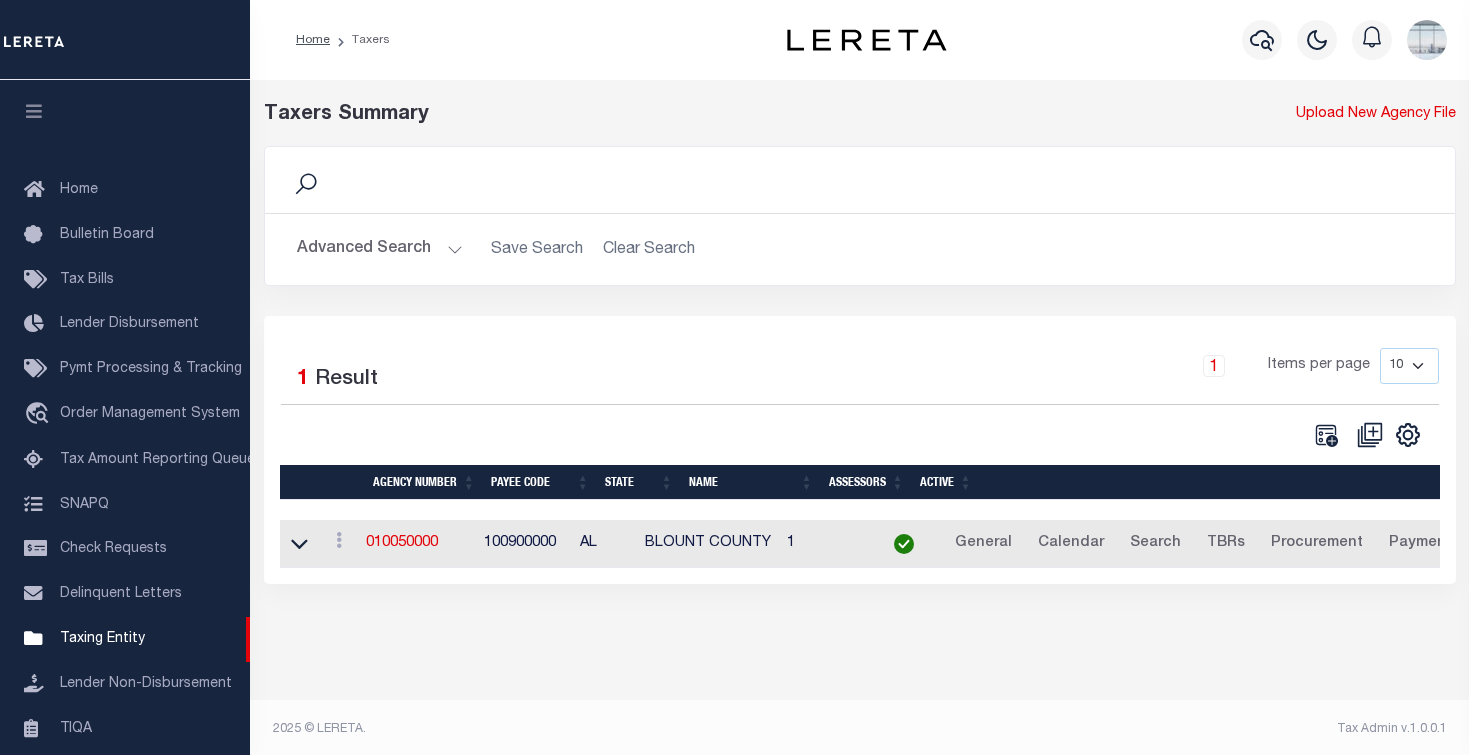 scroll, scrollTop: 0, scrollLeft: 0, axis: both 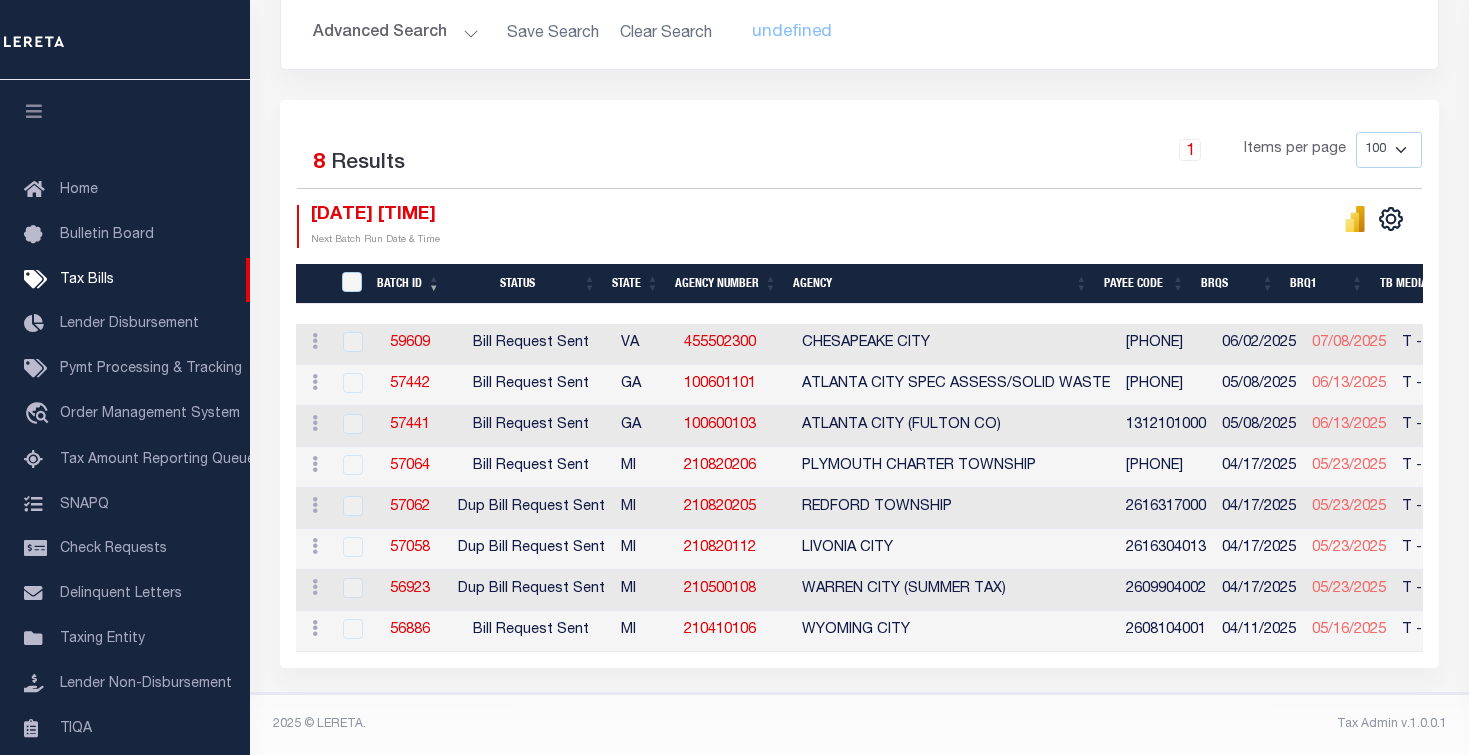 click on "Agency Number" at bounding box center (726, 284) 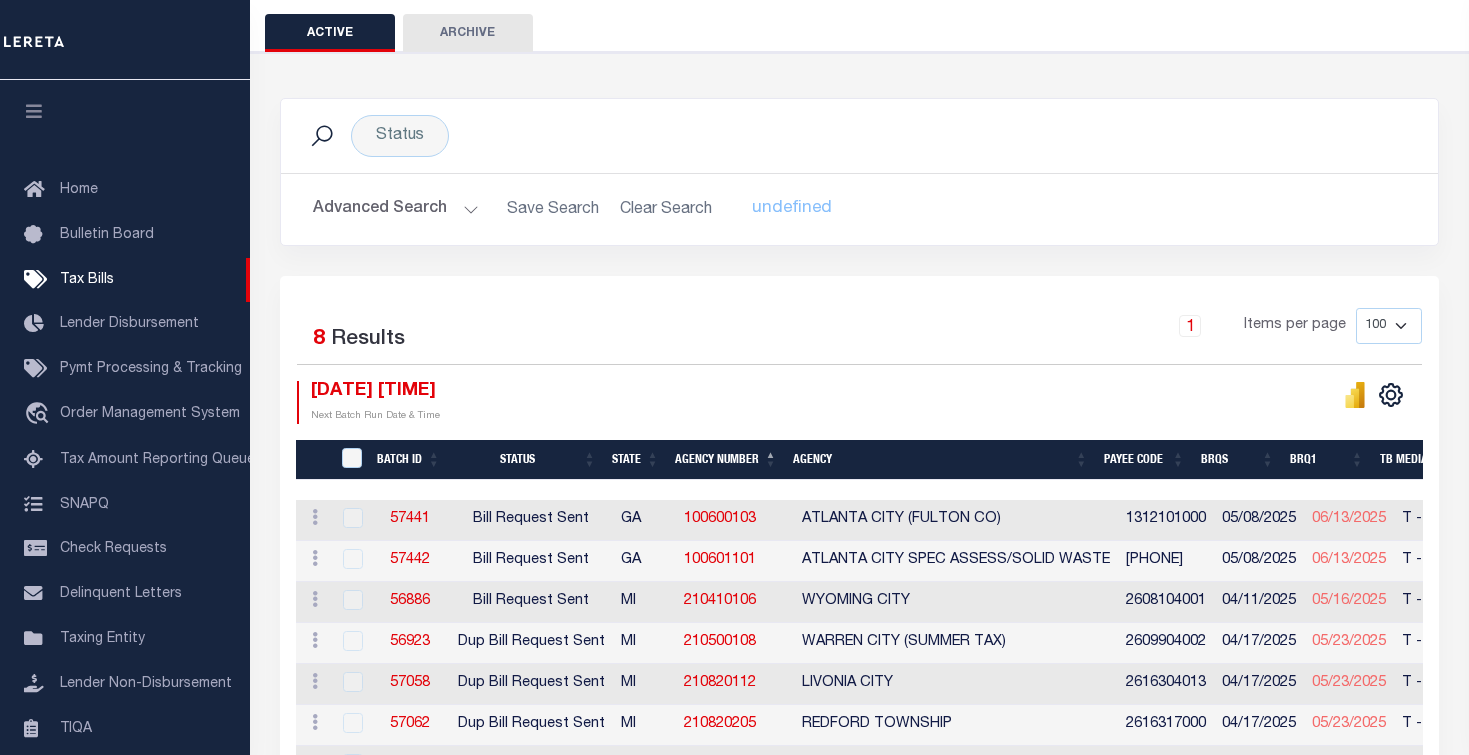 scroll, scrollTop: 180, scrollLeft: 0, axis: vertical 